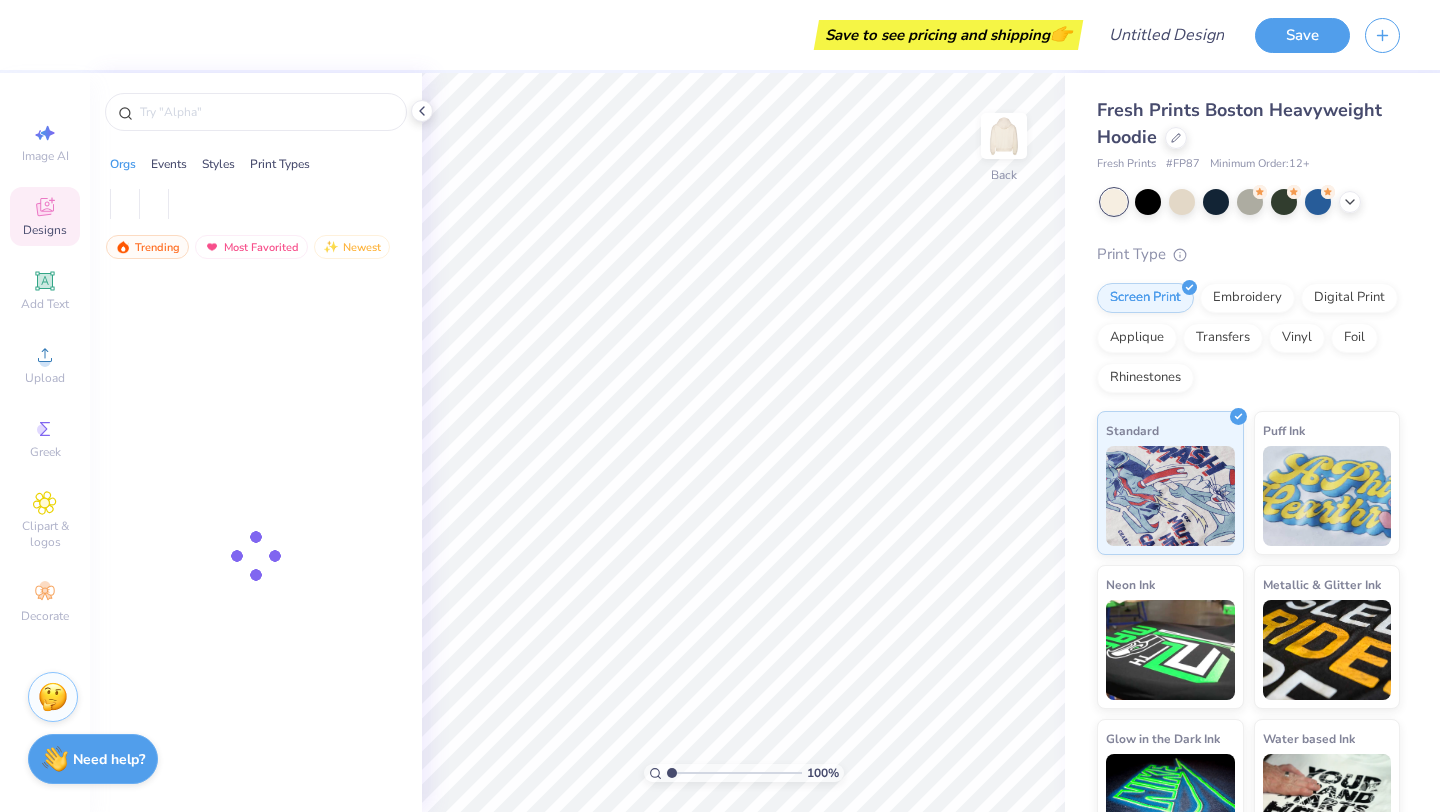 scroll, scrollTop: 0, scrollLeft: 0, axis: both 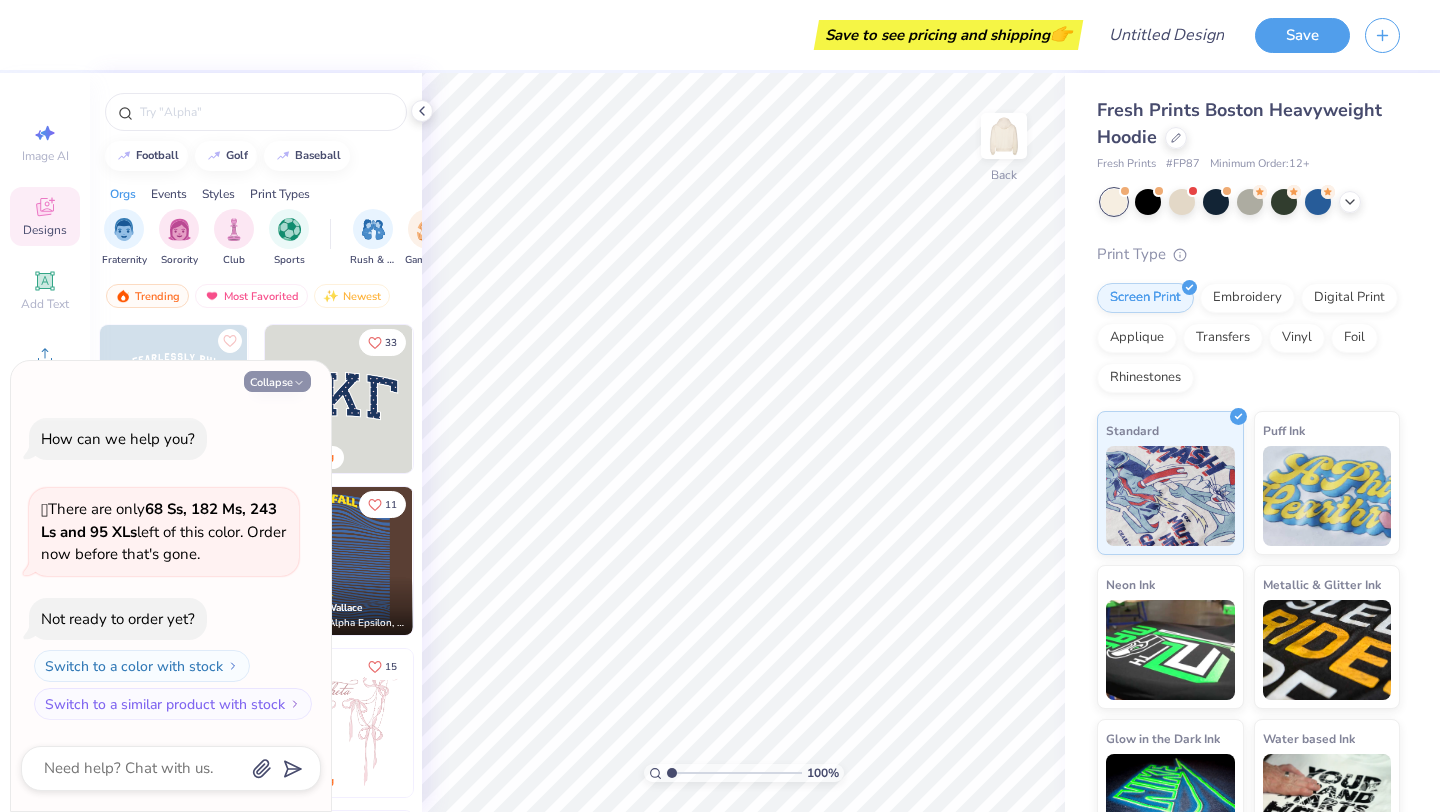 click on "Collapse" at bounding box center [277, 381] 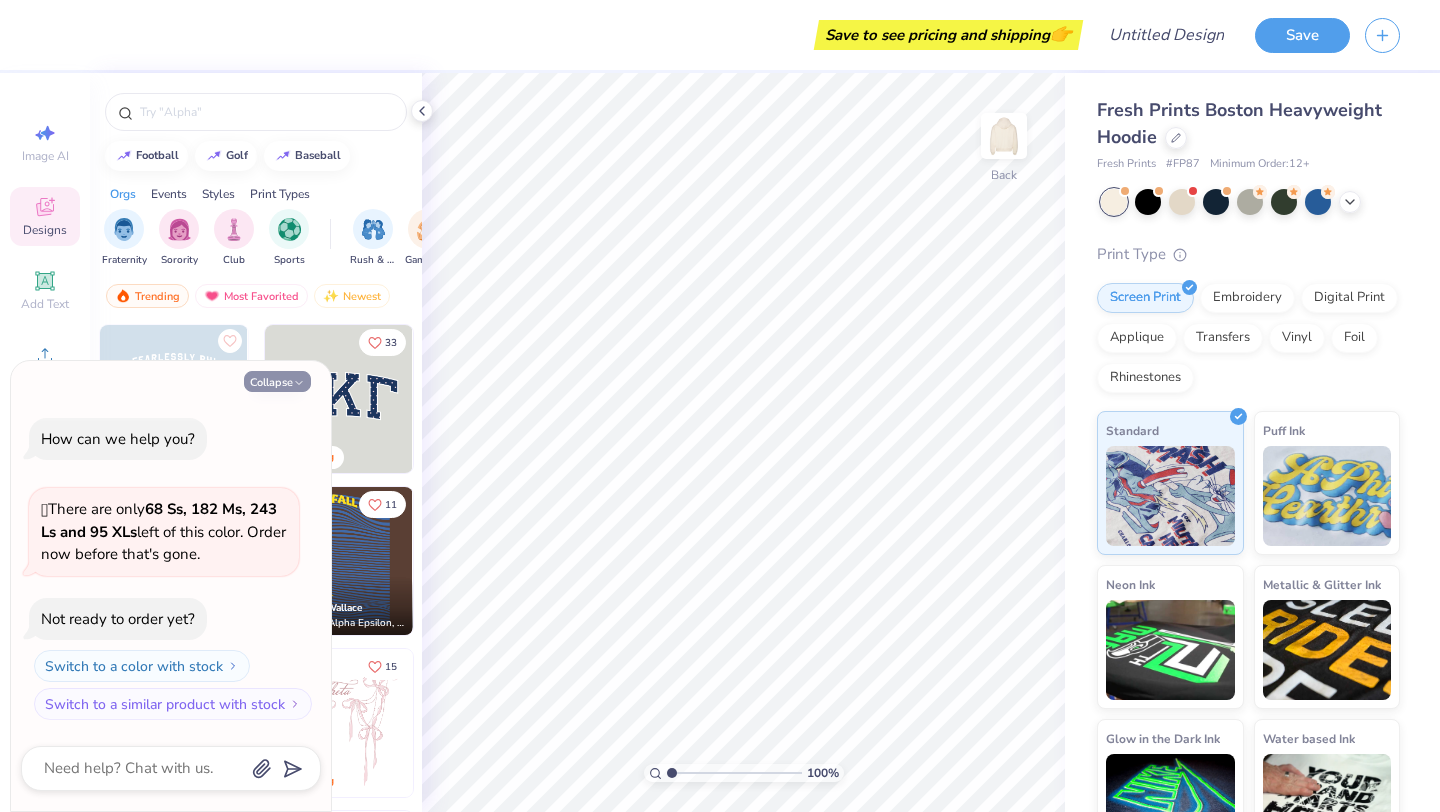 type on "x" 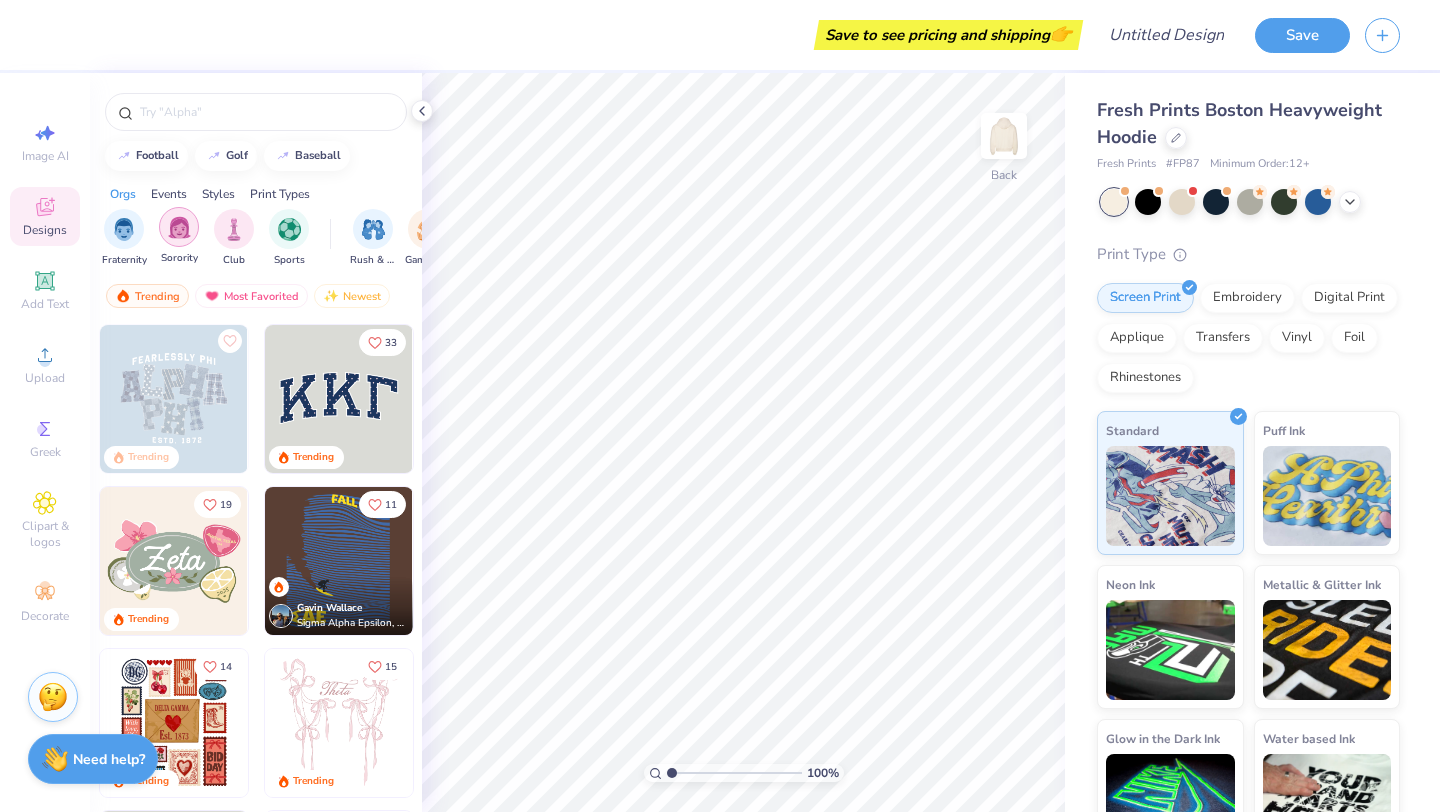 click at bounding box center [179, 227] 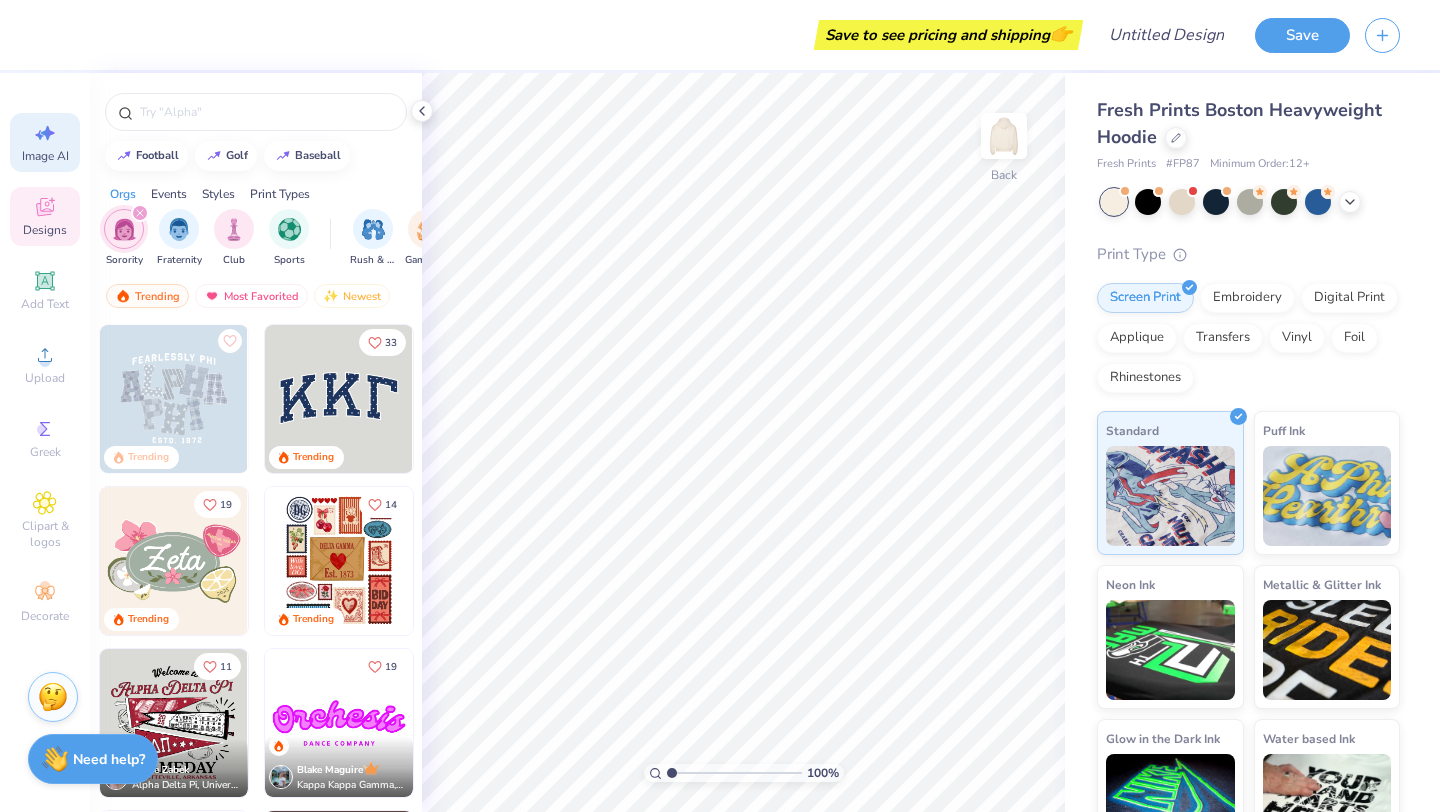 click on "Image AI" at bounding box center [45, 142] 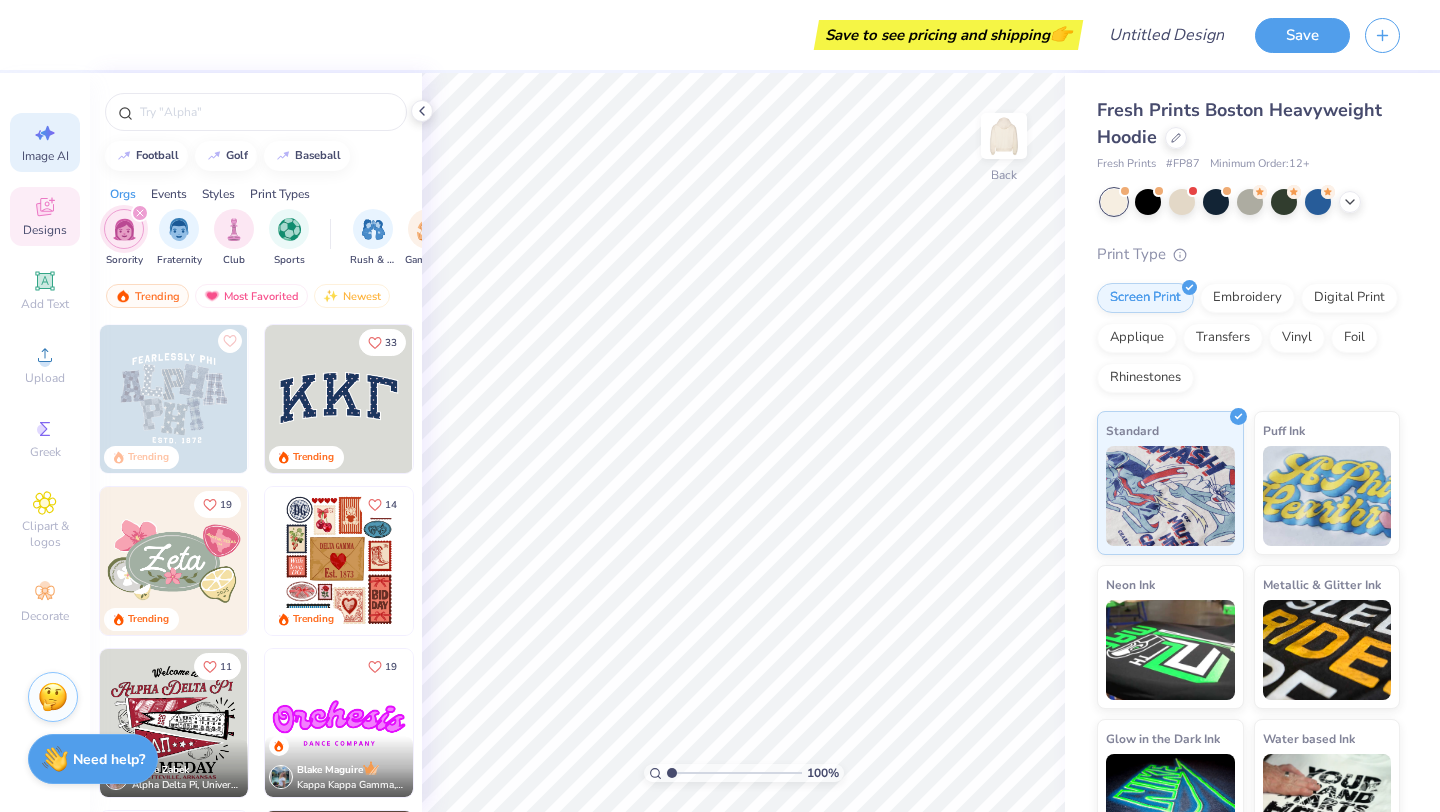 select on "4" 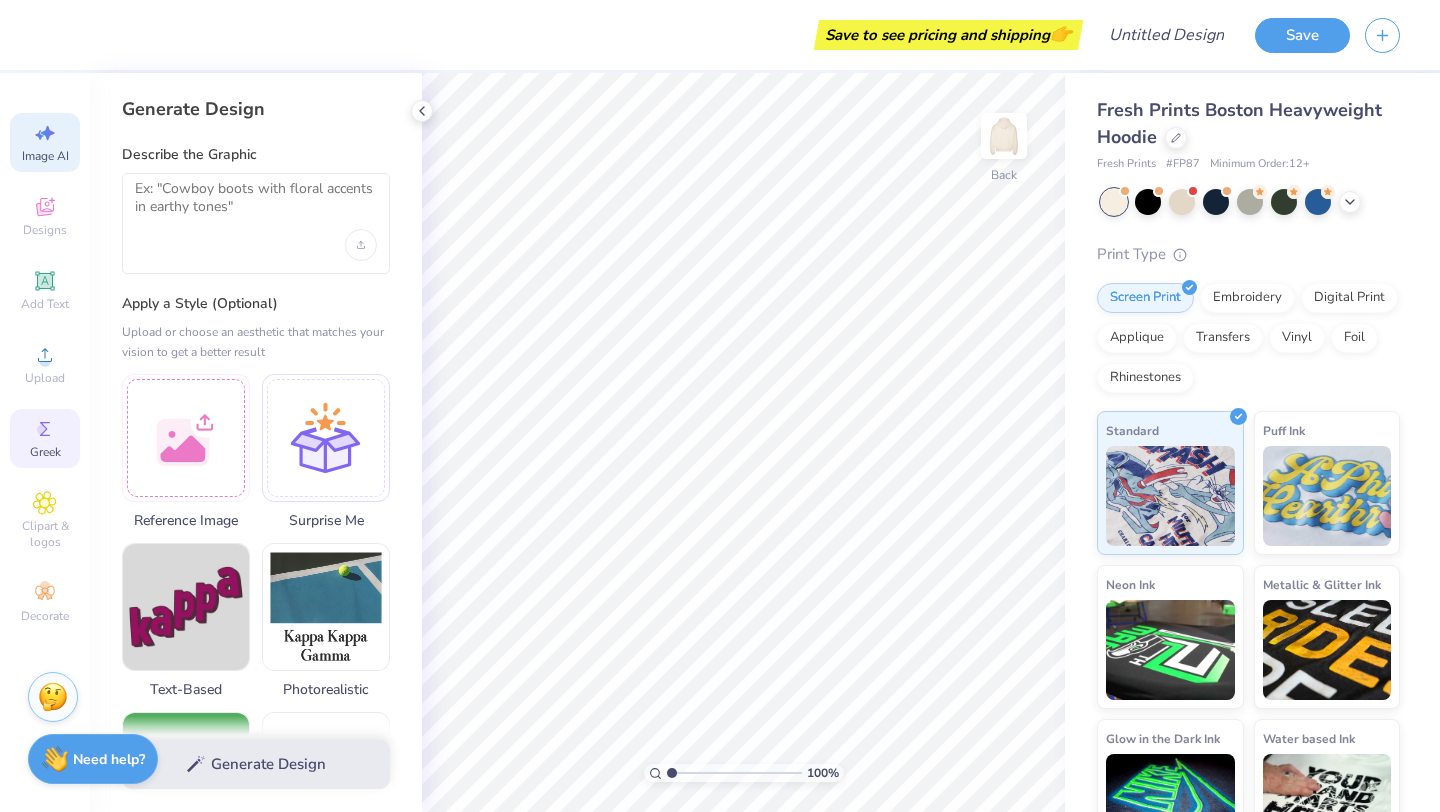 click on "Greek" at bounding box center [45, 438] 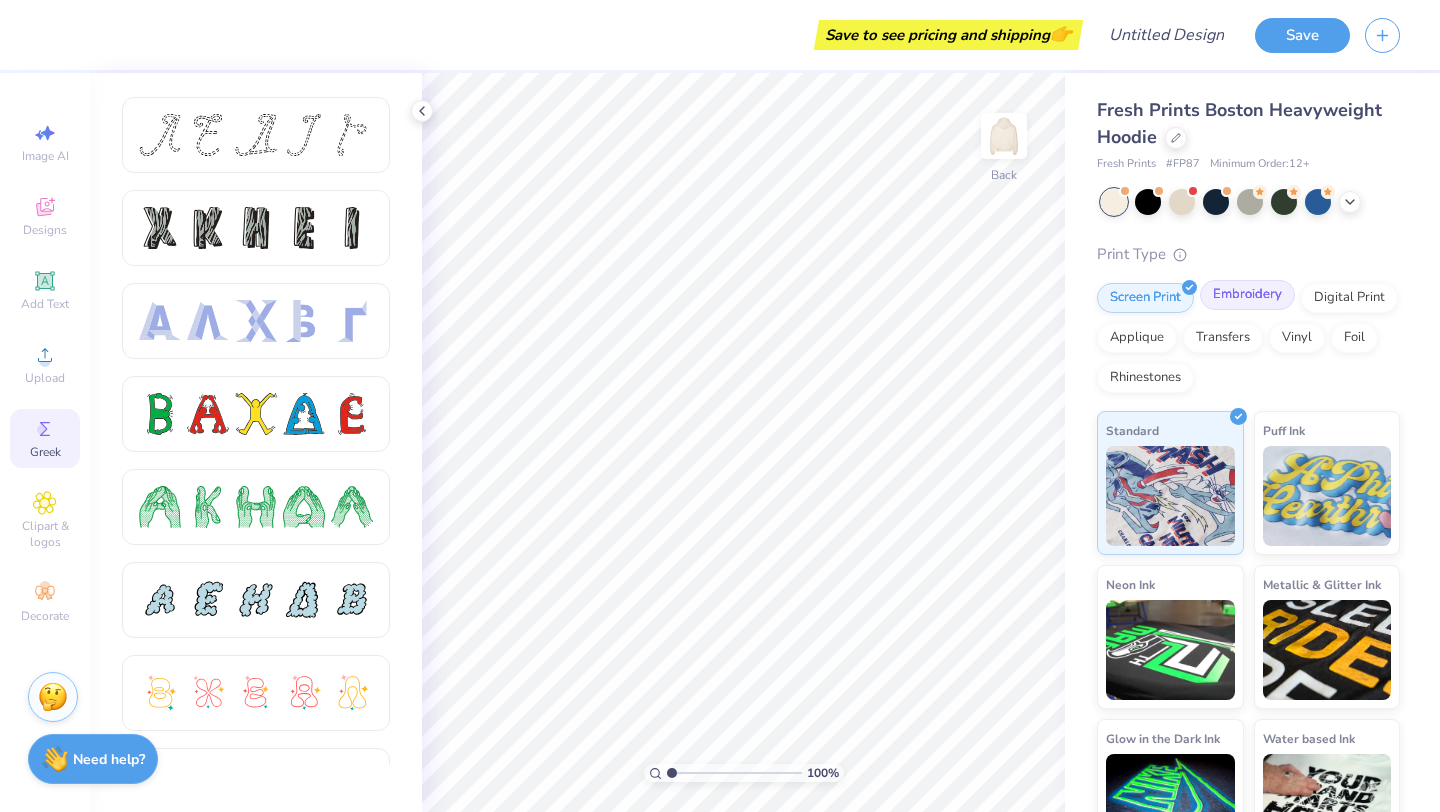 click on "Embroidery" at bounding box center (1247, 295) 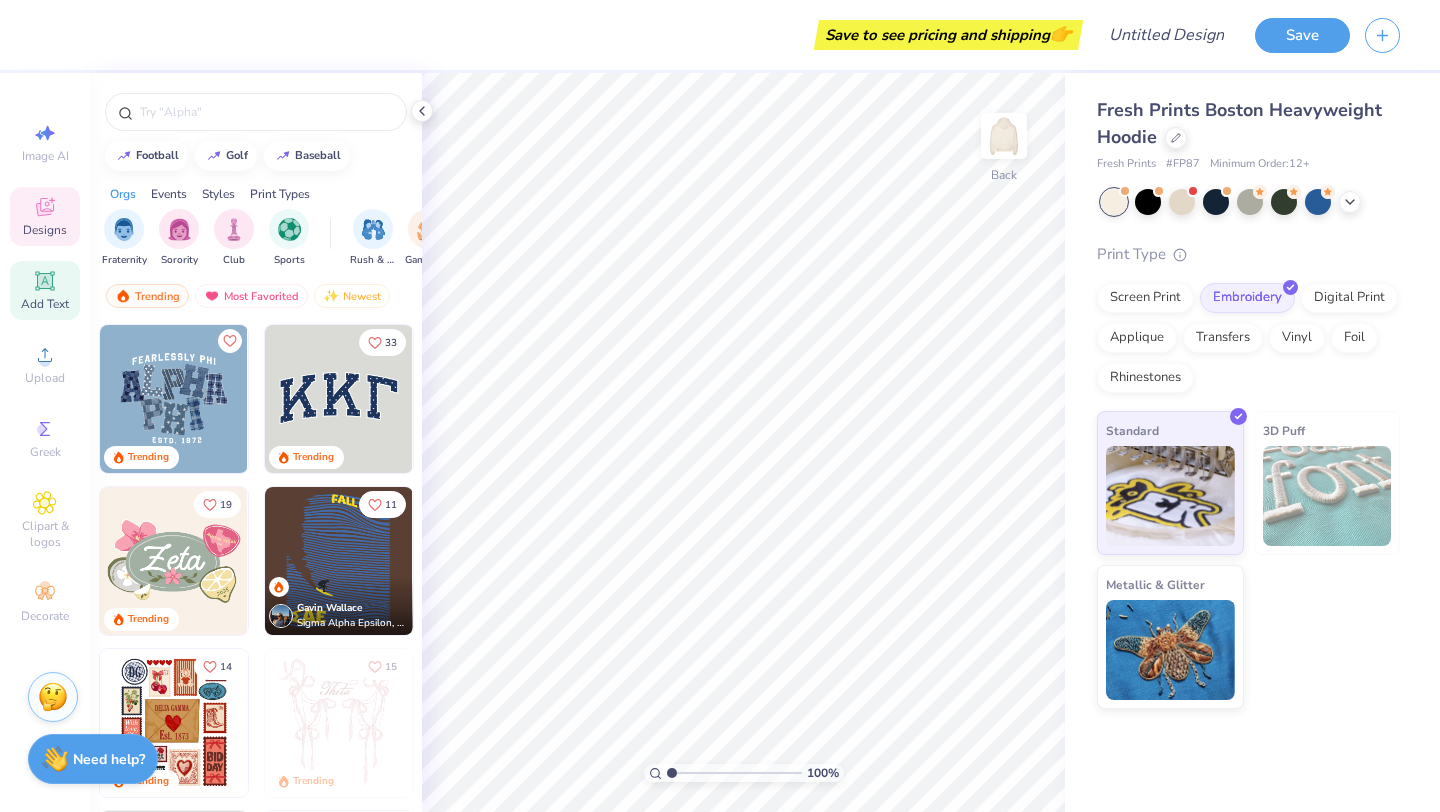 click 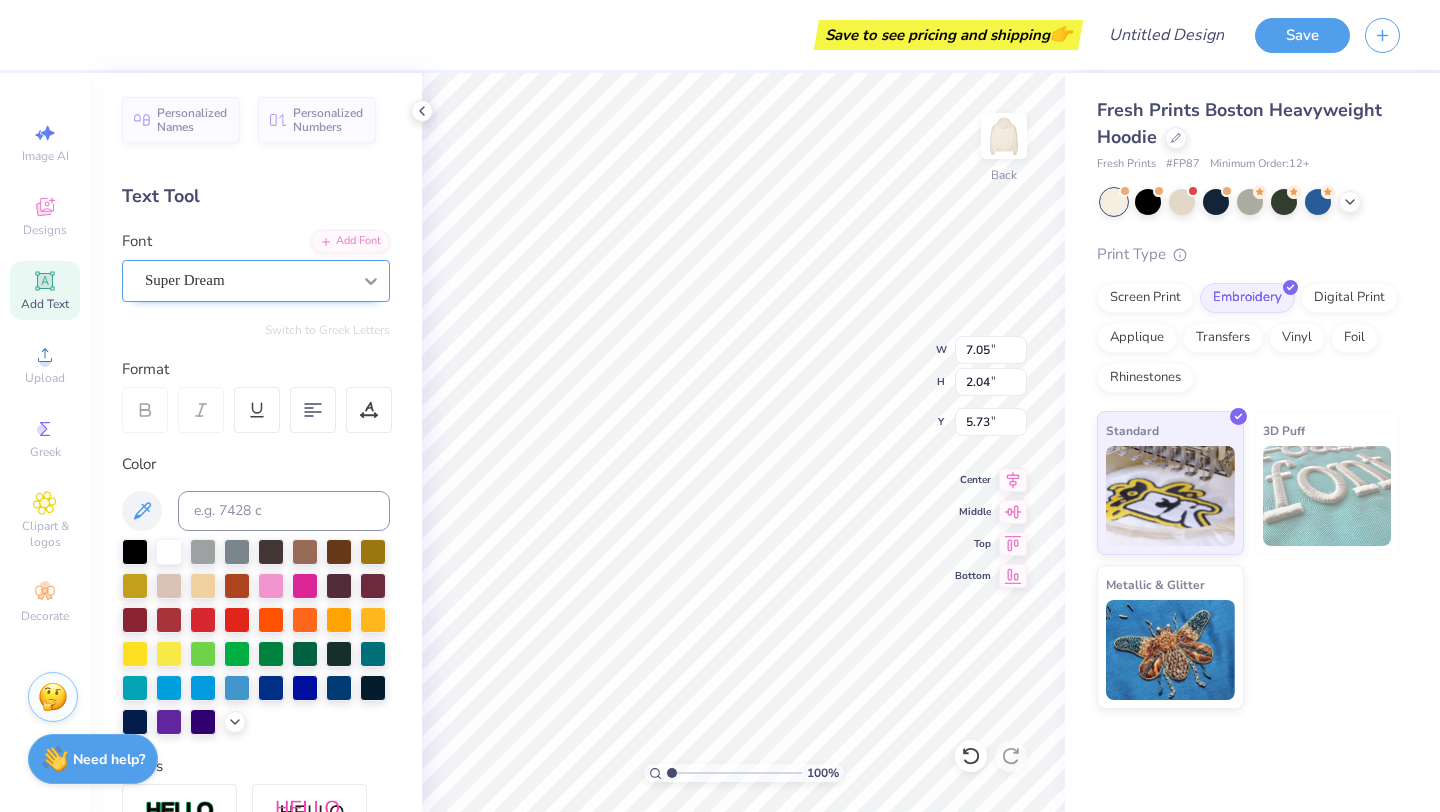 scroll, scrollTop: 0, scrollLeft: 9, axis: horizontal 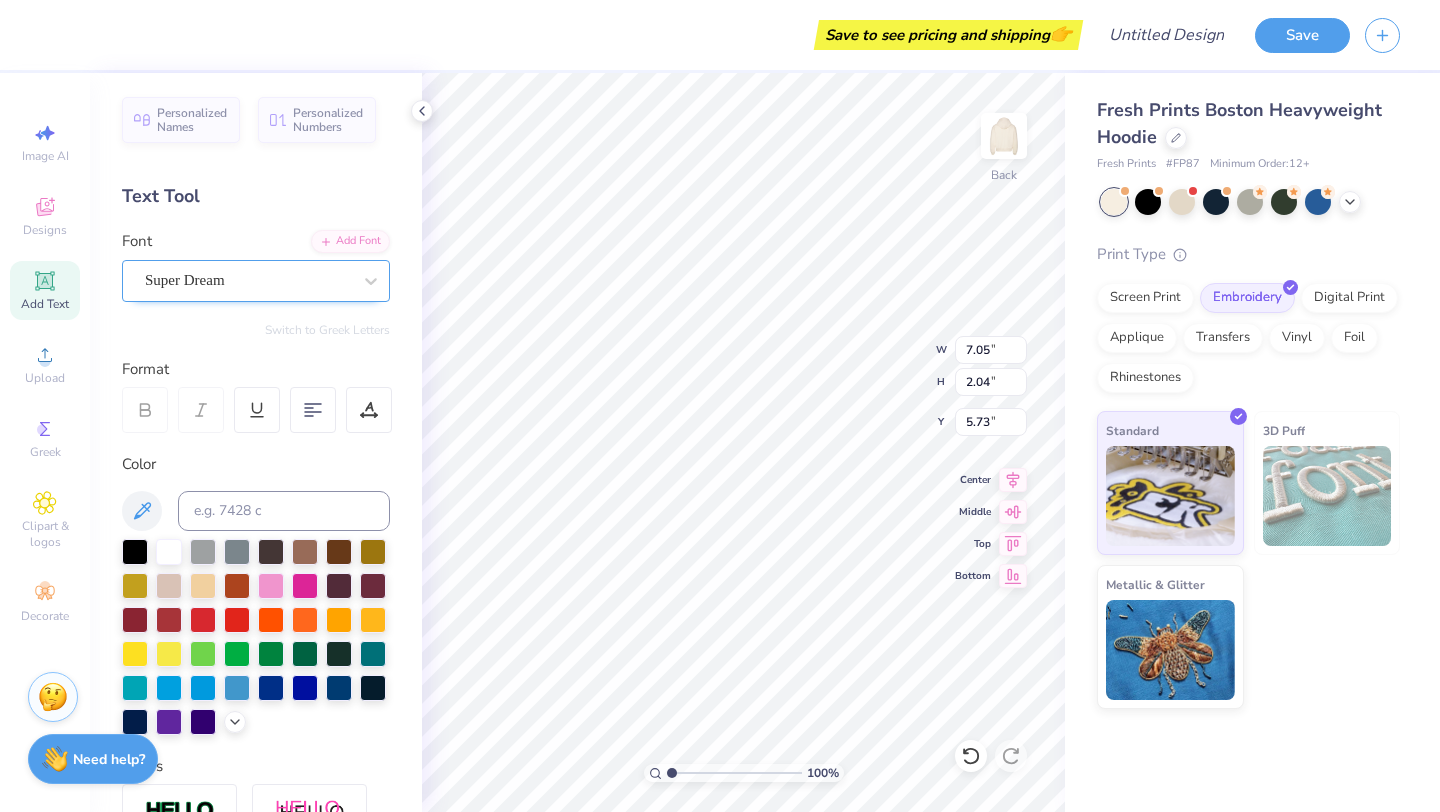 type on "ALPHA GAMMA DELTA" 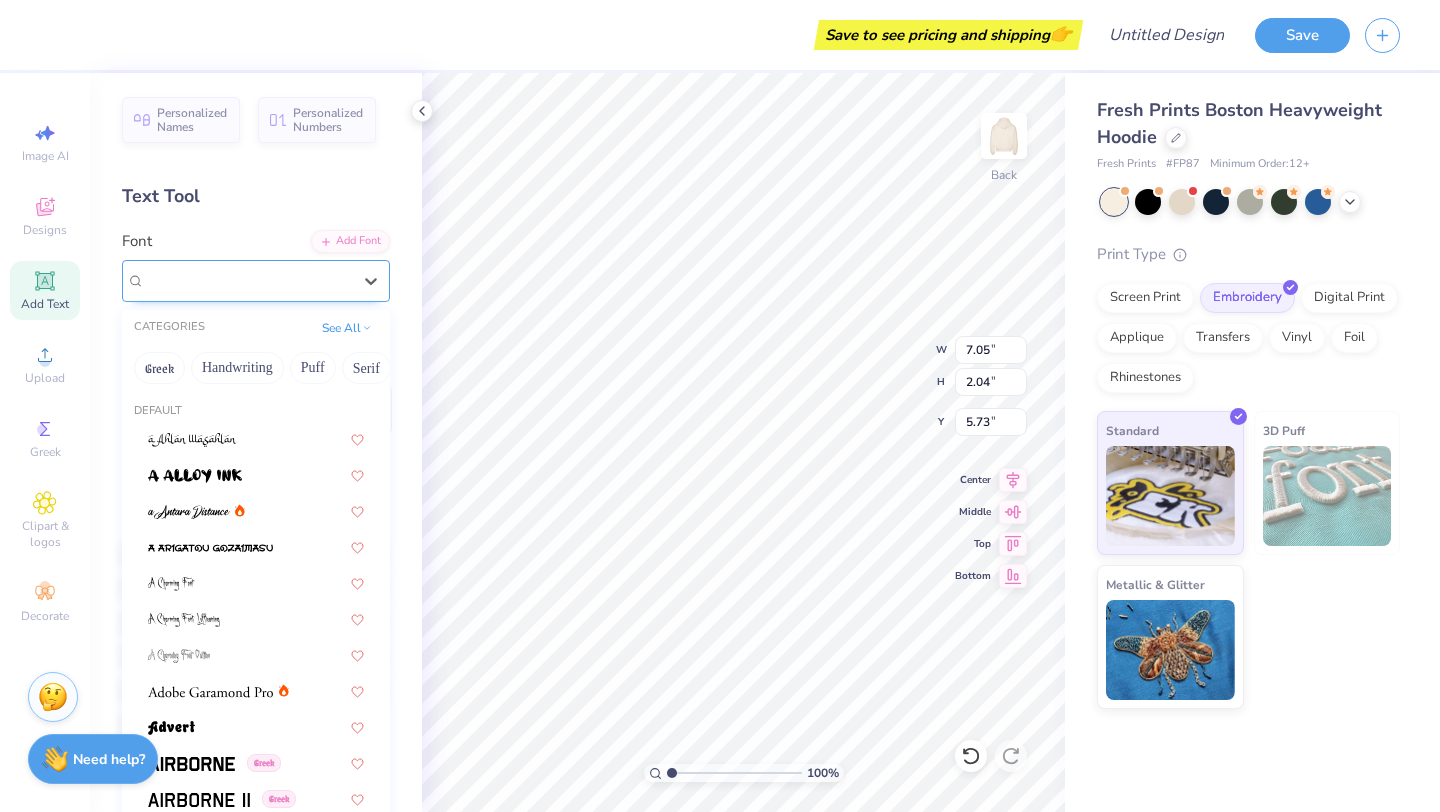 click on "Super Dream" at bounding box center [248, 280] 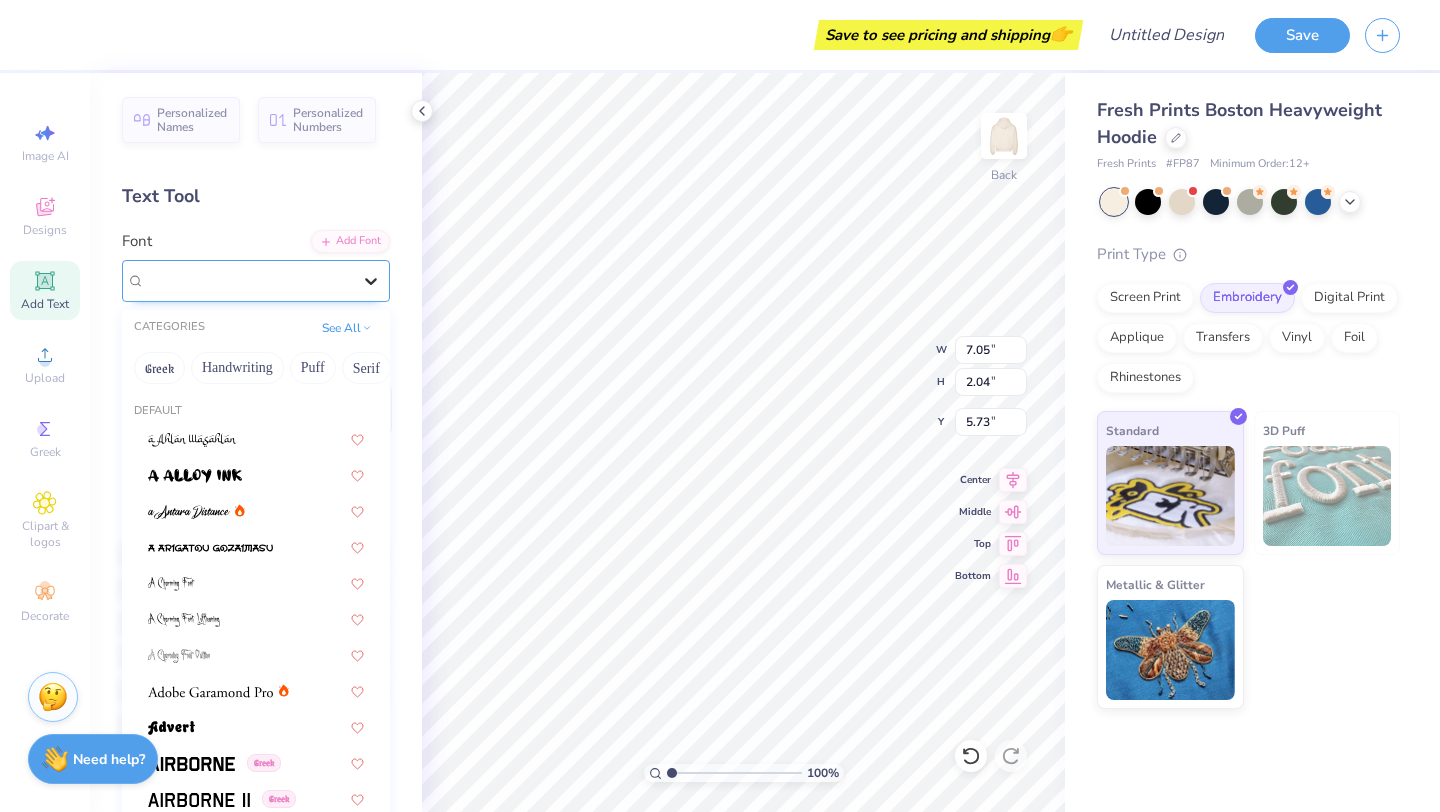 click 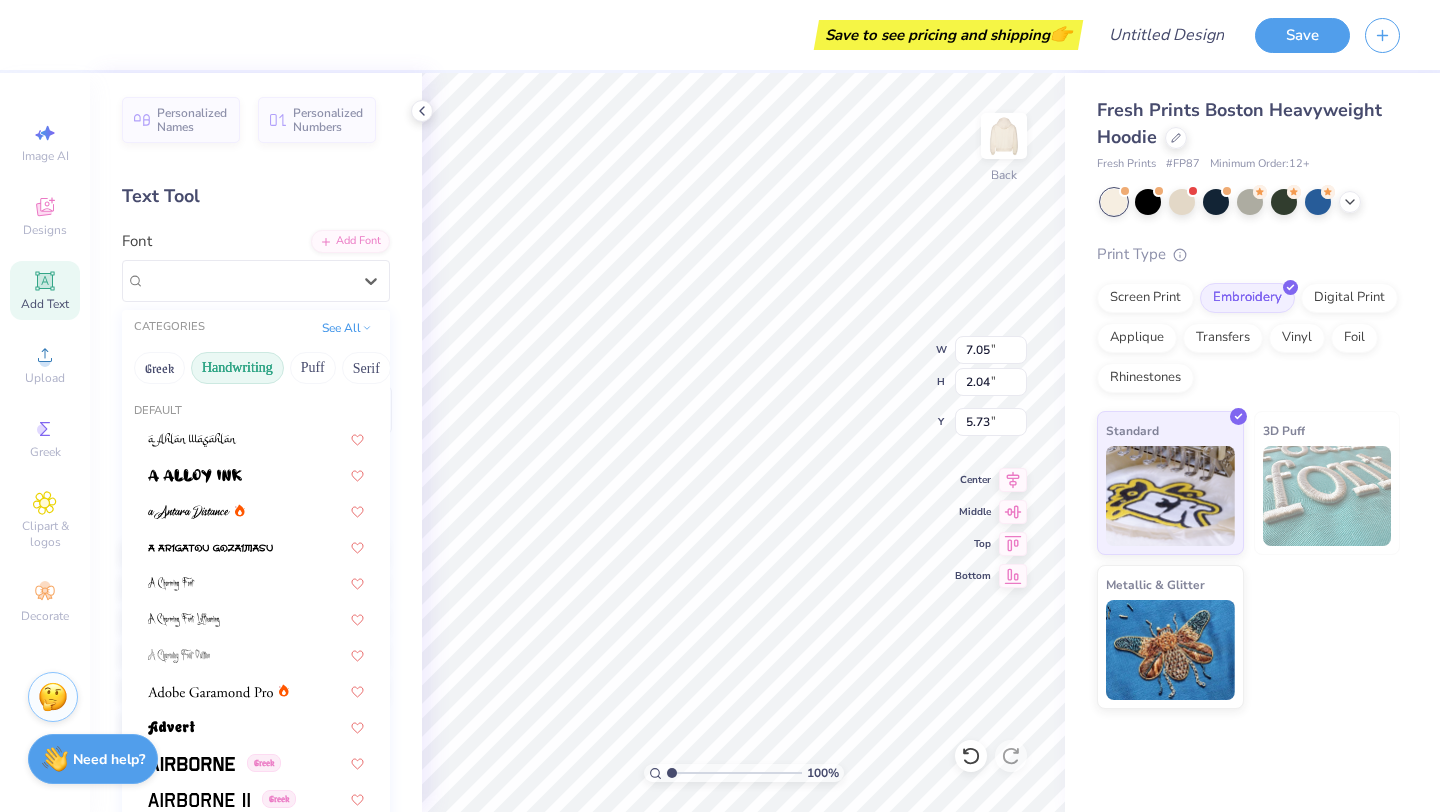 click on "Handwriting" at bounding box center [237, 368] 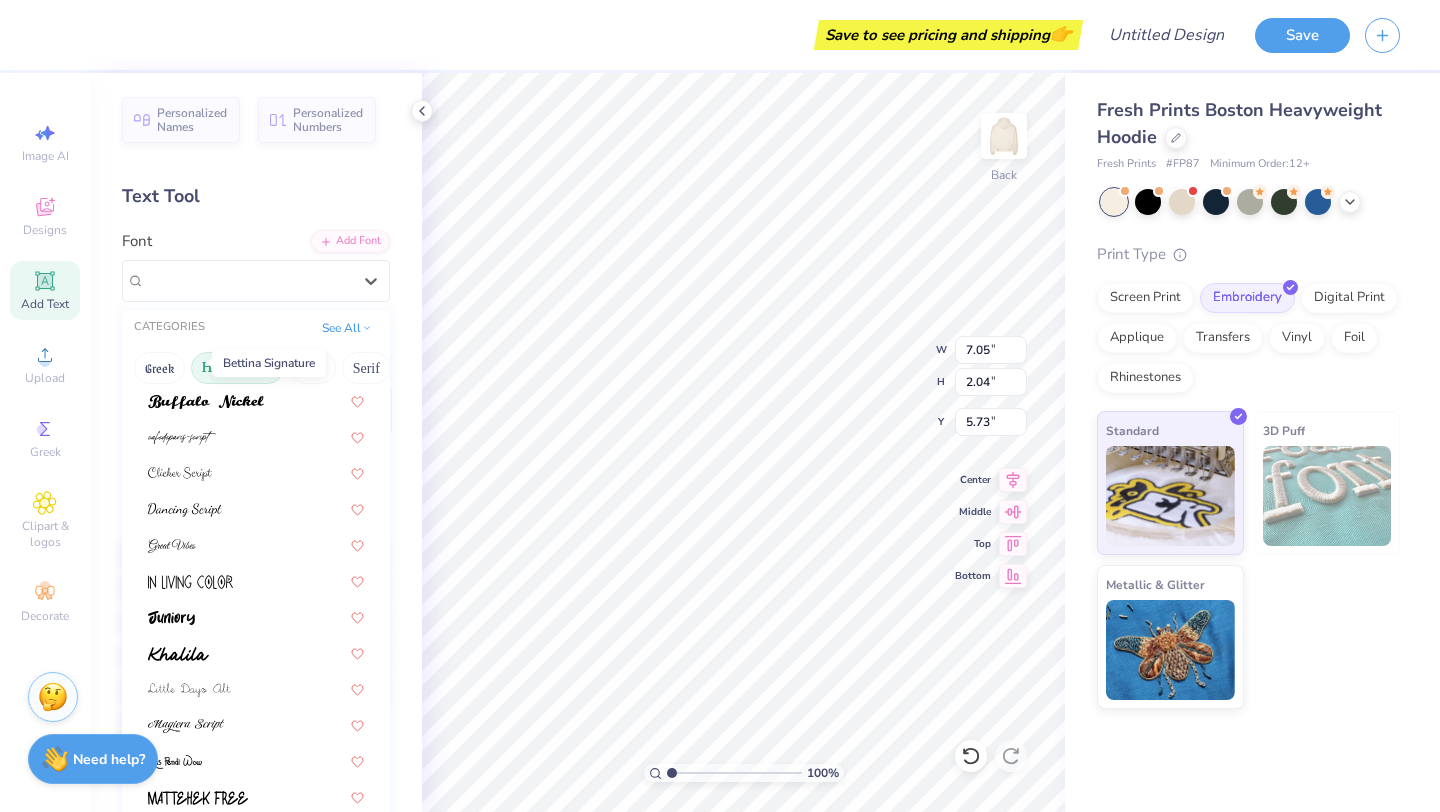 scroll, scrollTop: 184, scrollLeft: 0, axis: vertical 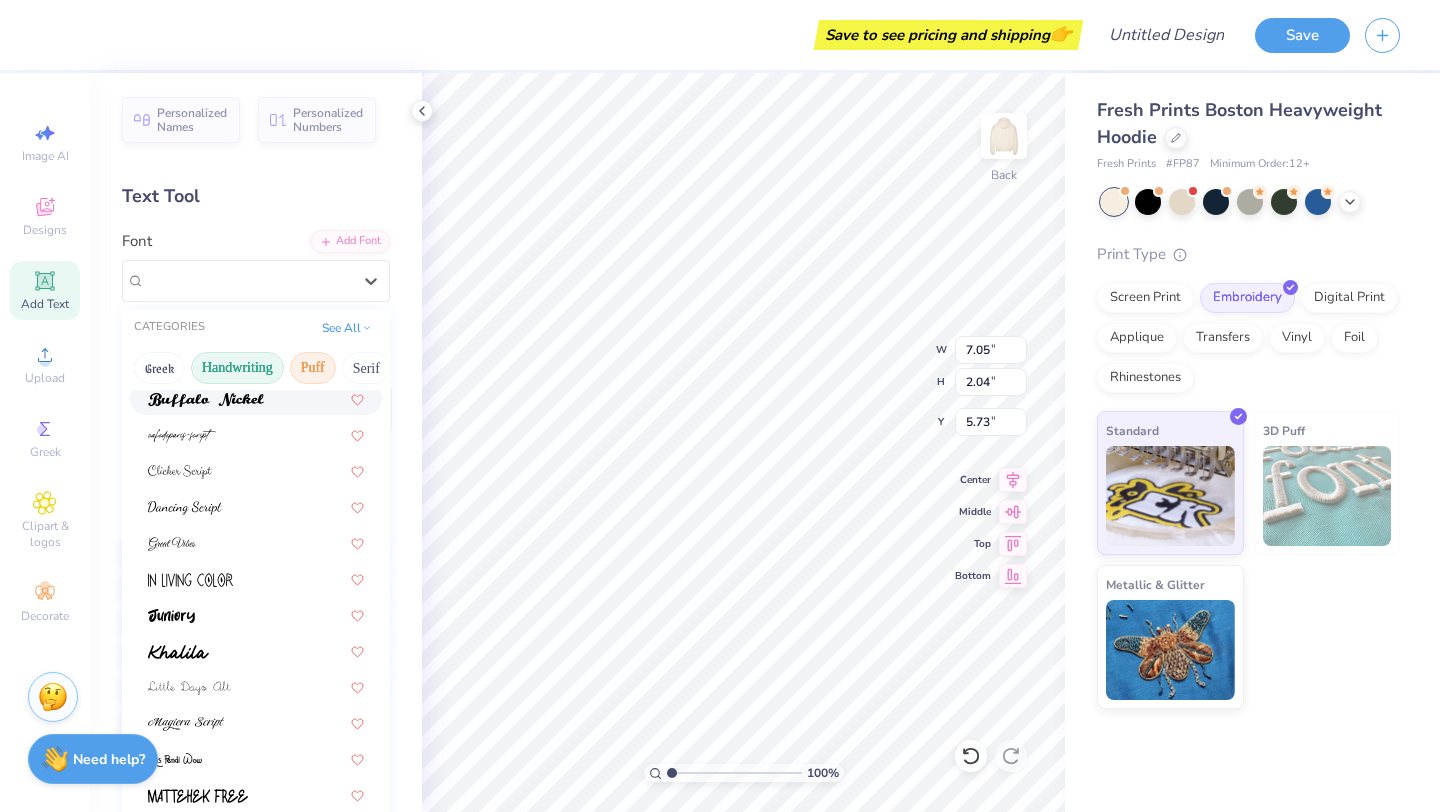 click on "Puff" at bounding box center [313, 368] 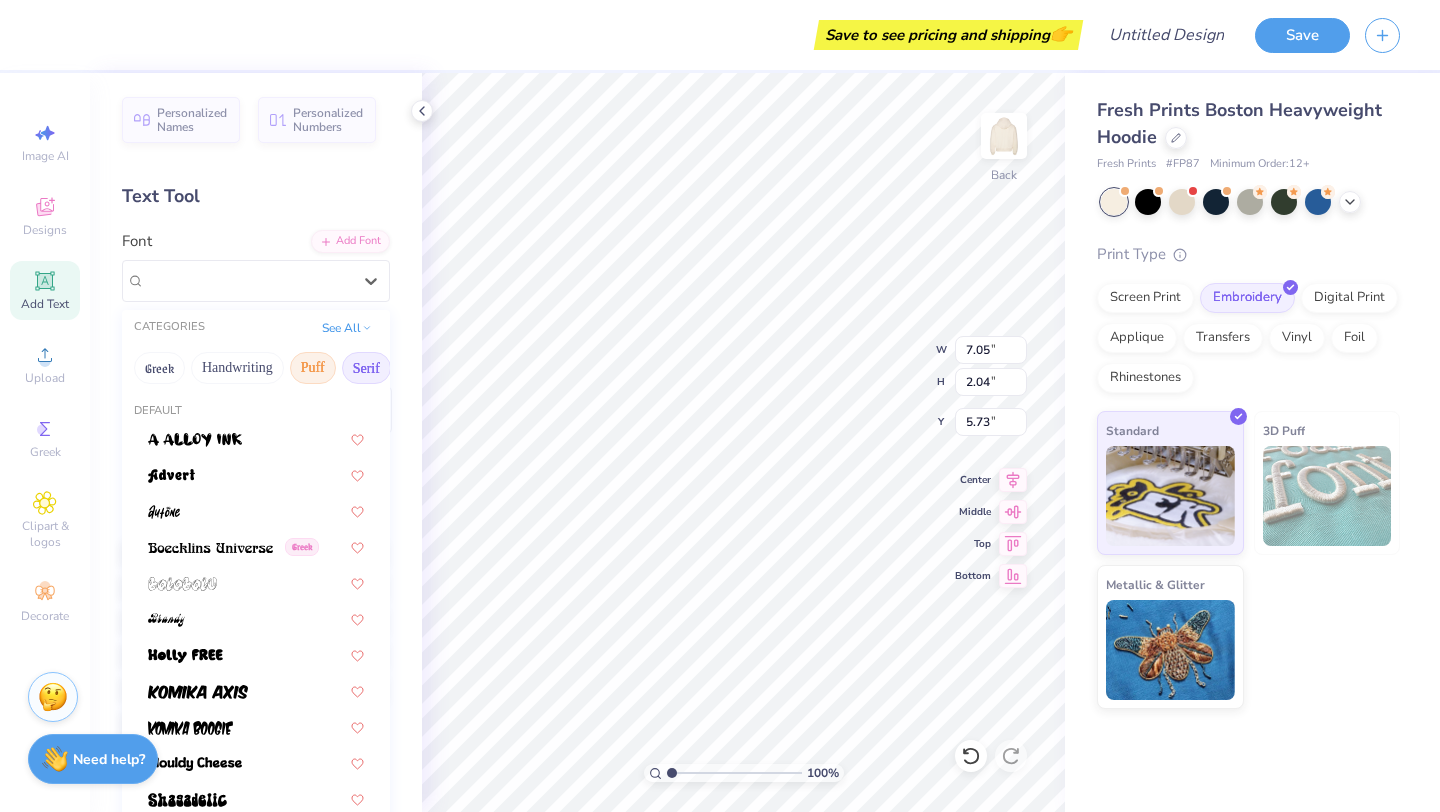 click on "Serif" at bounding box center (366, 368) 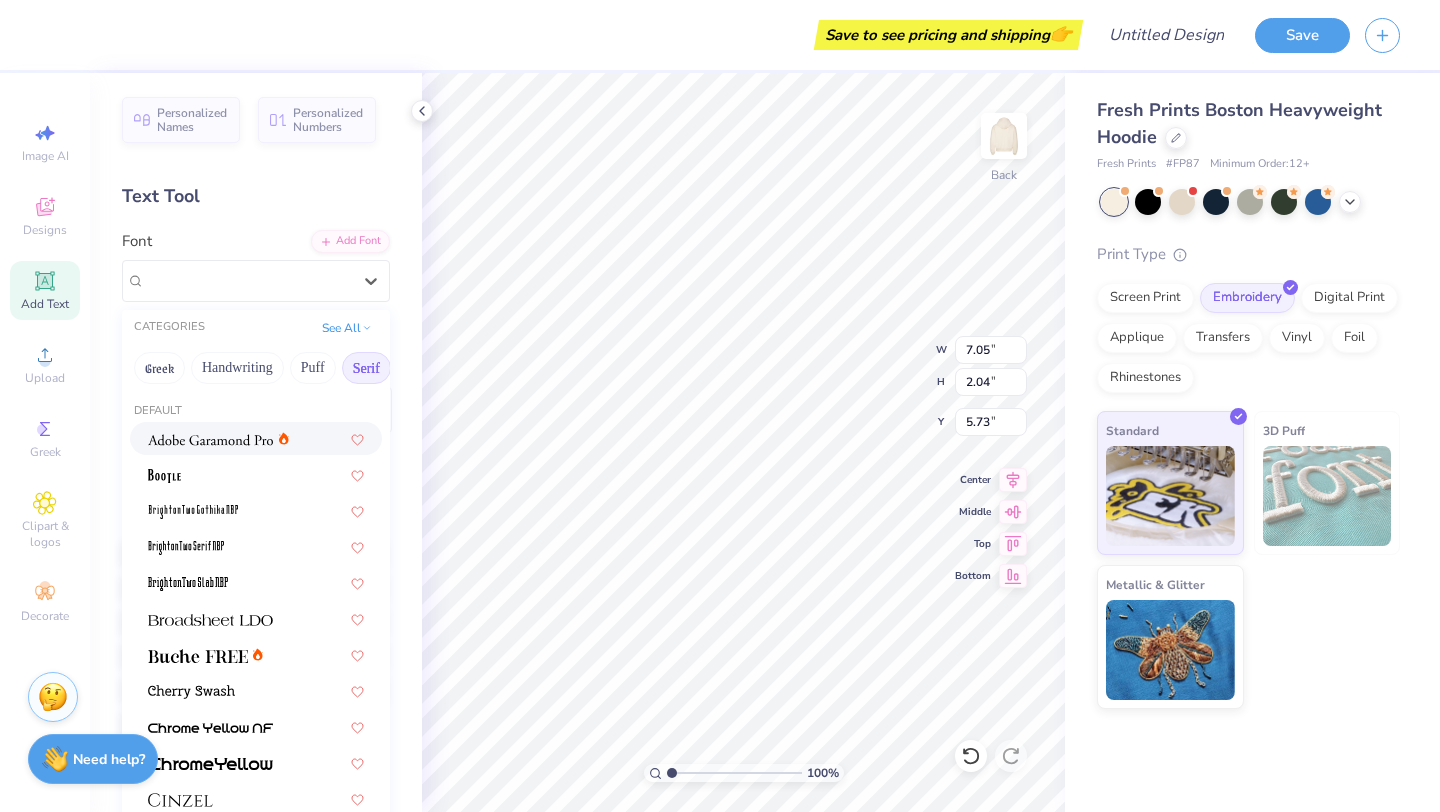 click at bounding box center (210, 440) 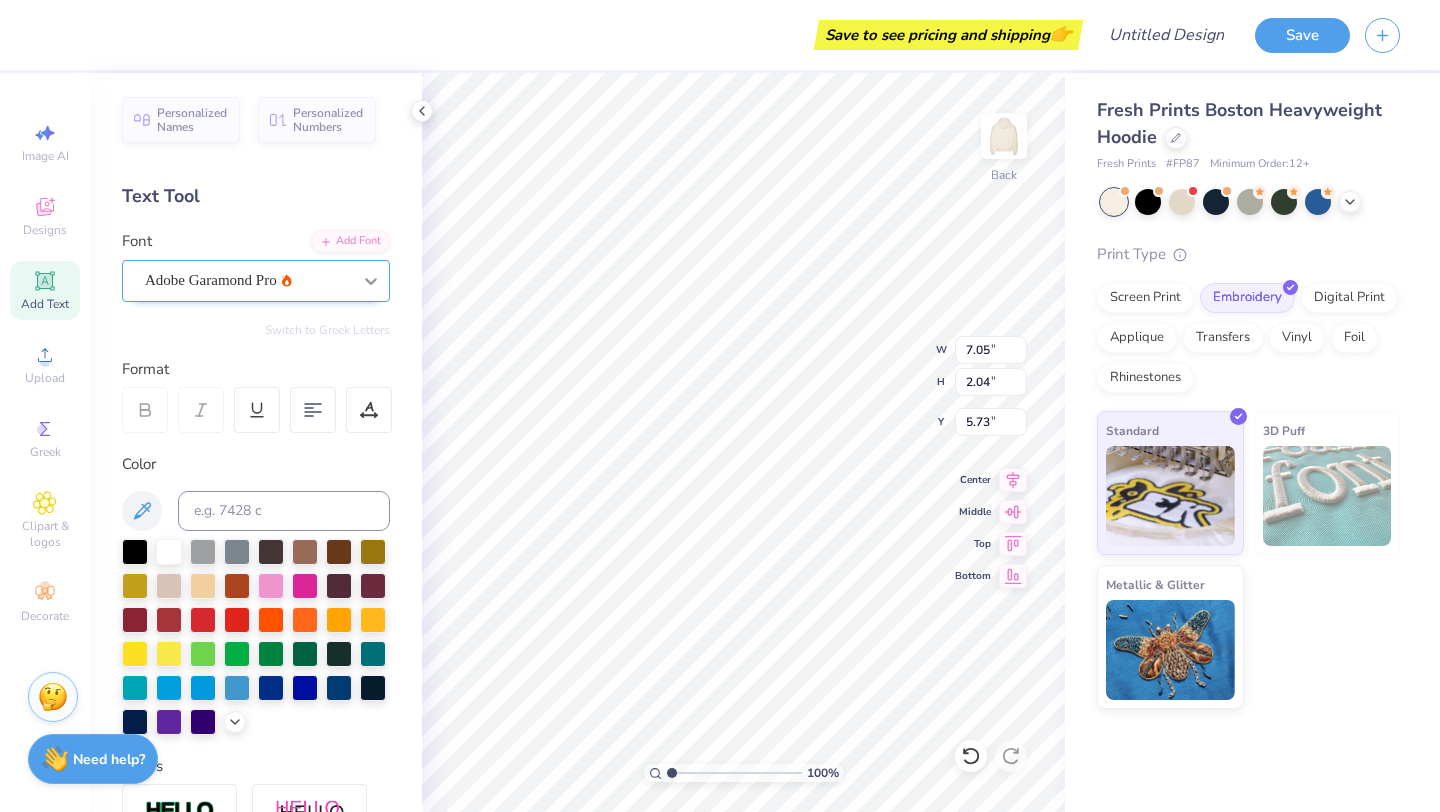 click 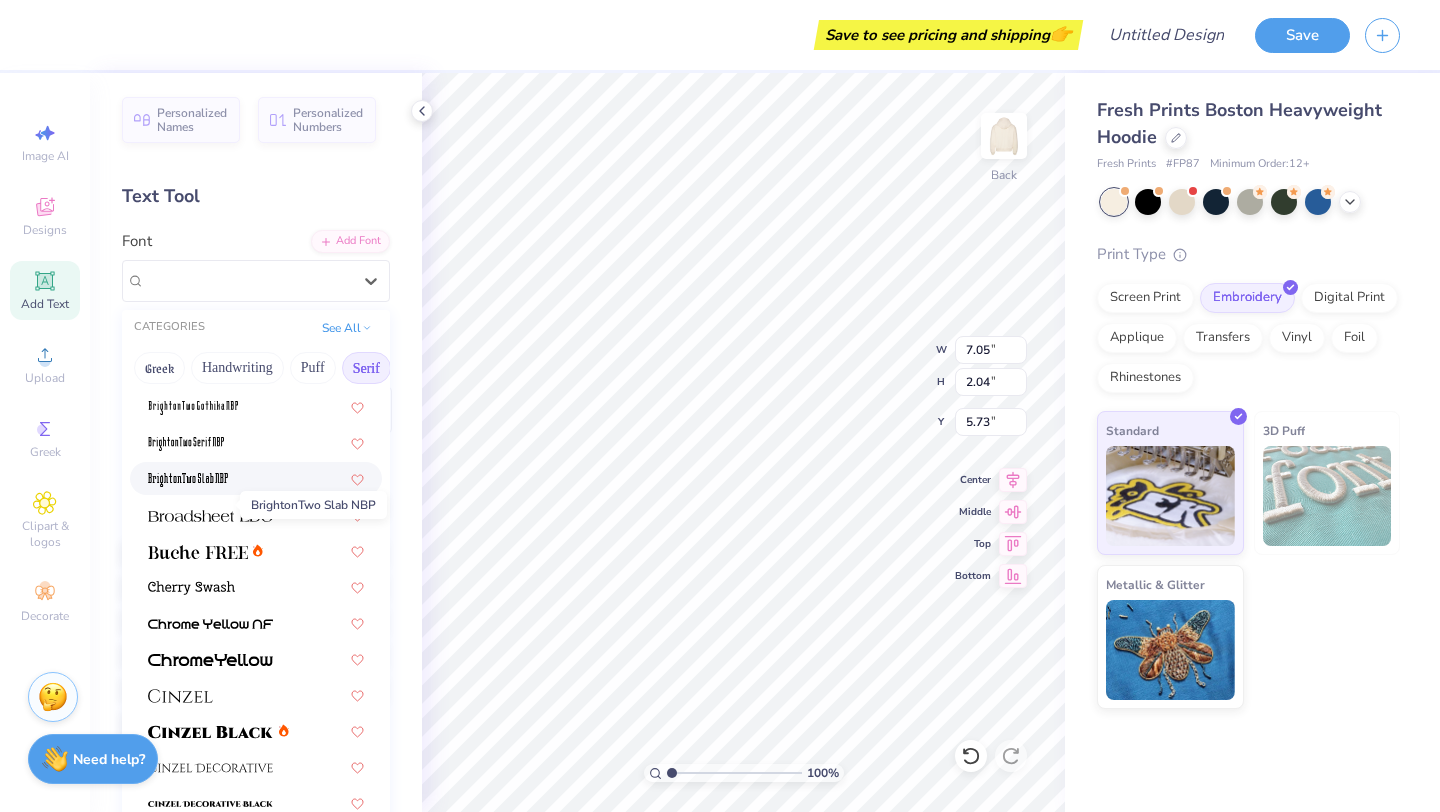 scroll, scrollTop: 110, scrollLeft: 0, axis: vertical 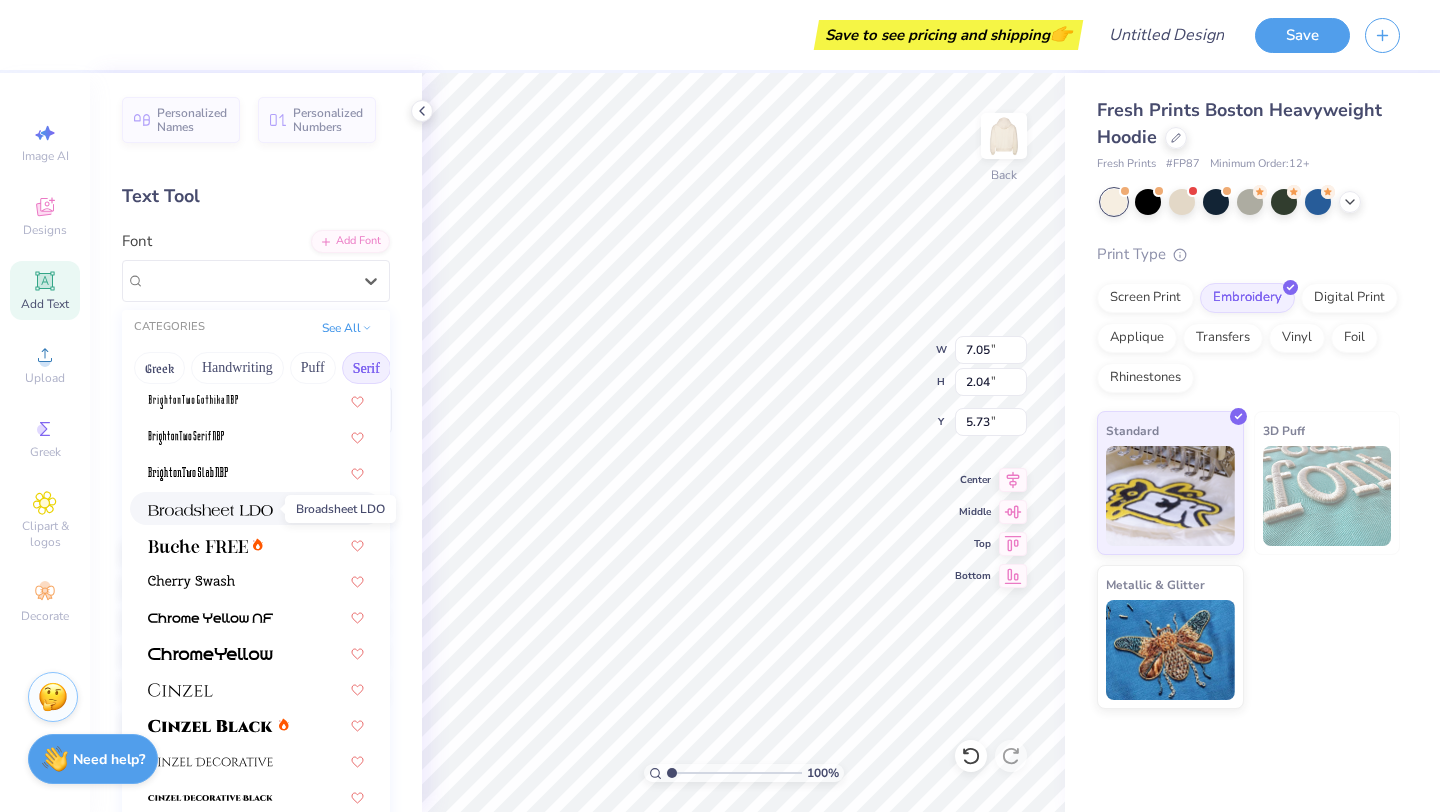 click at bounding box center (210, 510) 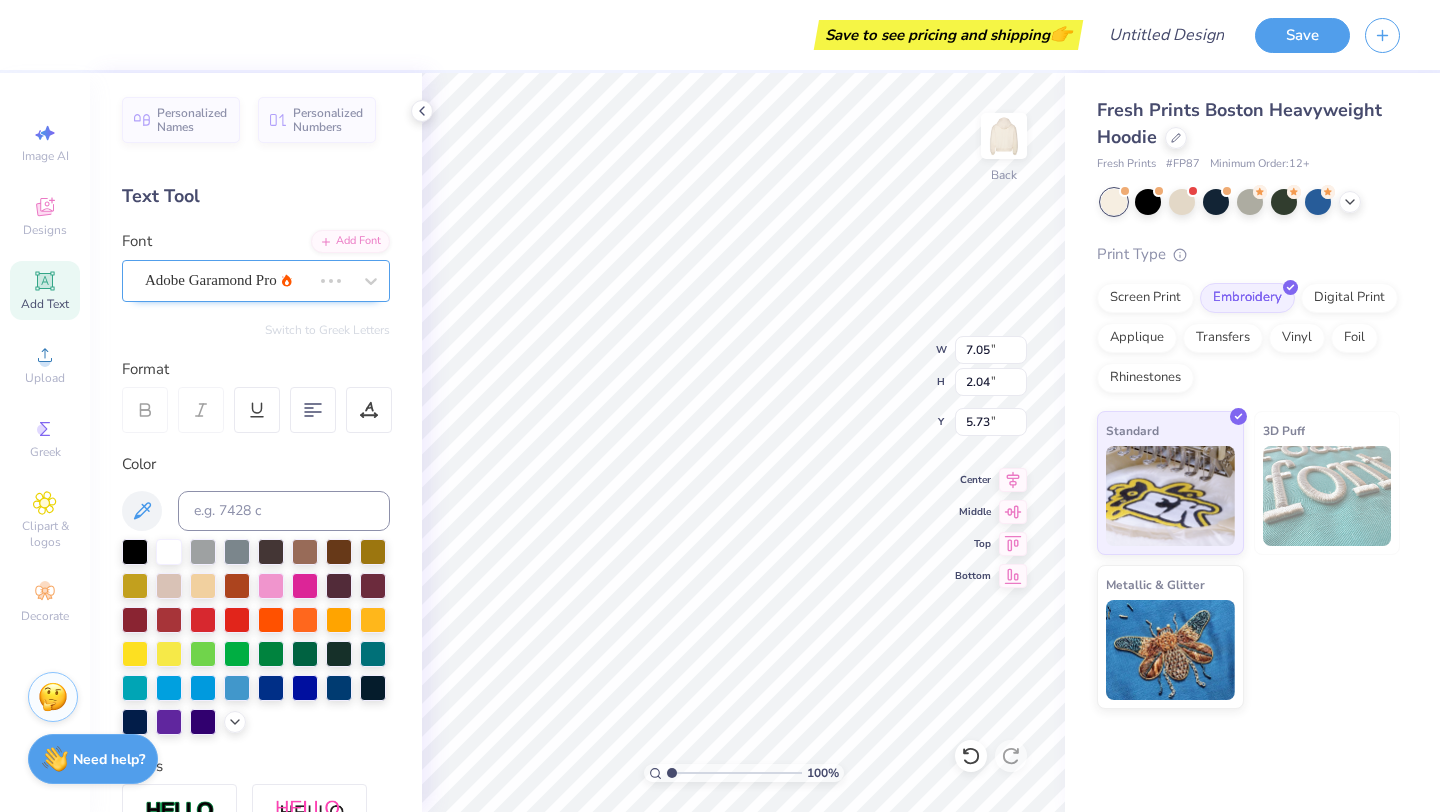 click at bounding box center (351, 281) 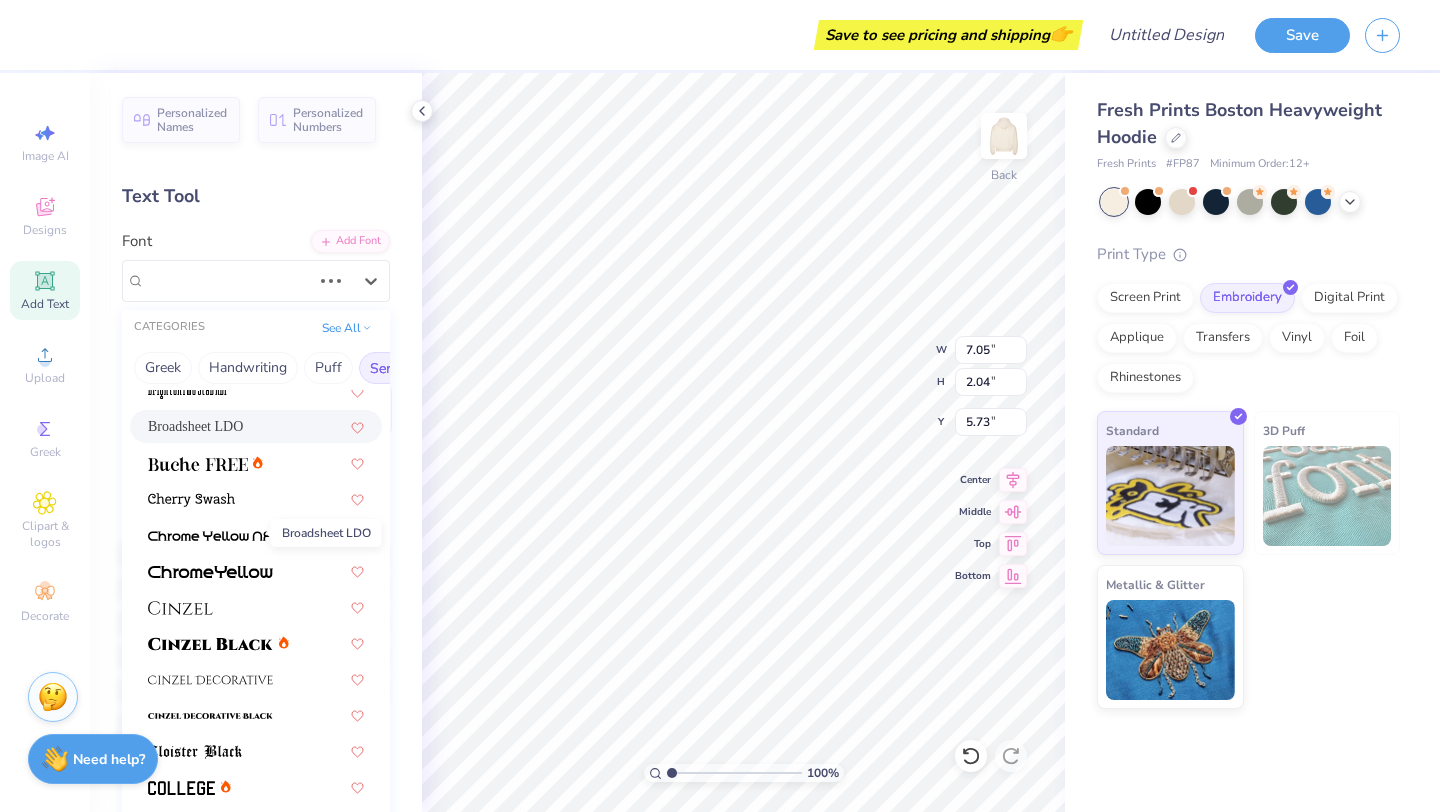 scroll, scrollTop: 278, scrollLeft: 0, axis: vertical 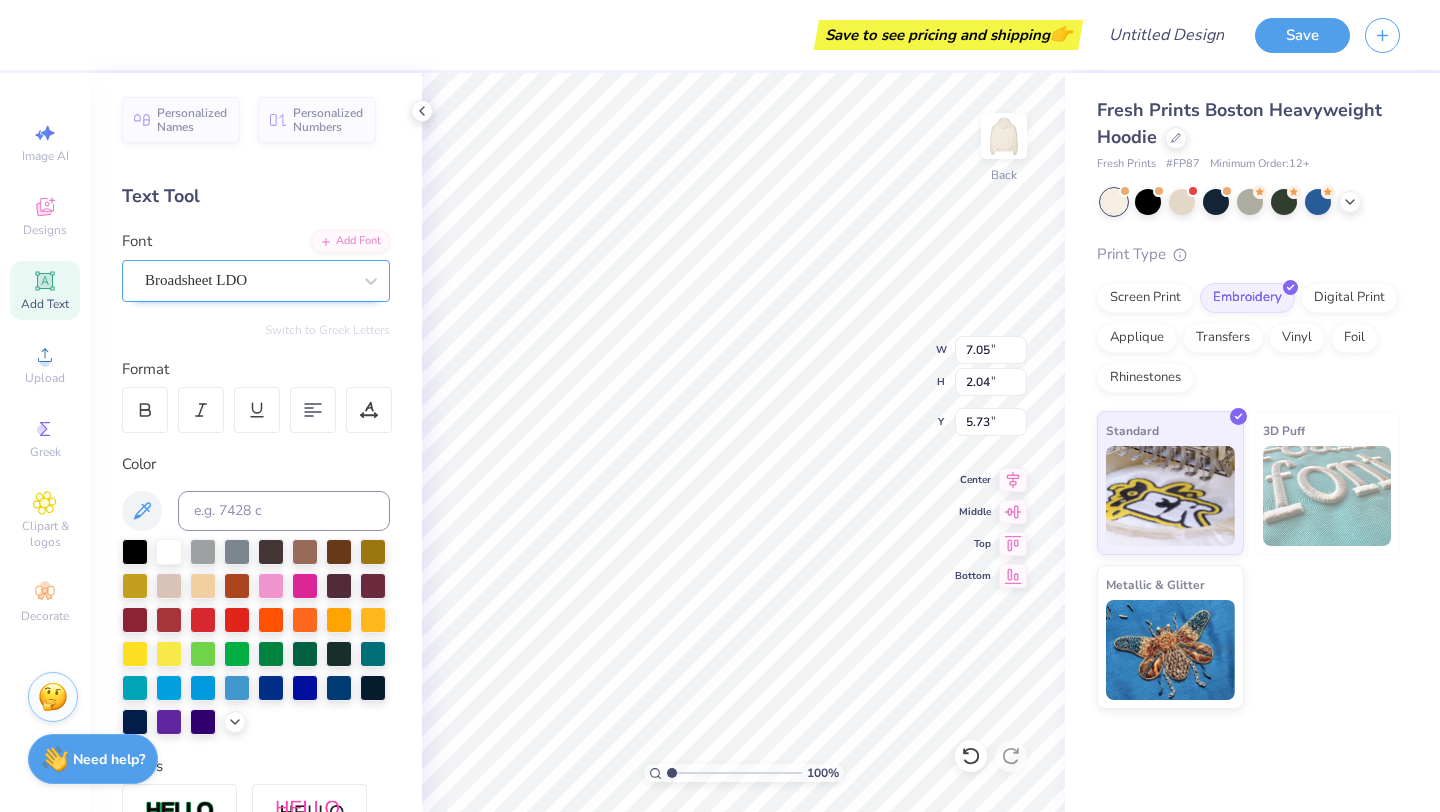 click on "Broadsheet LDO" at bounding box center [248, 280] 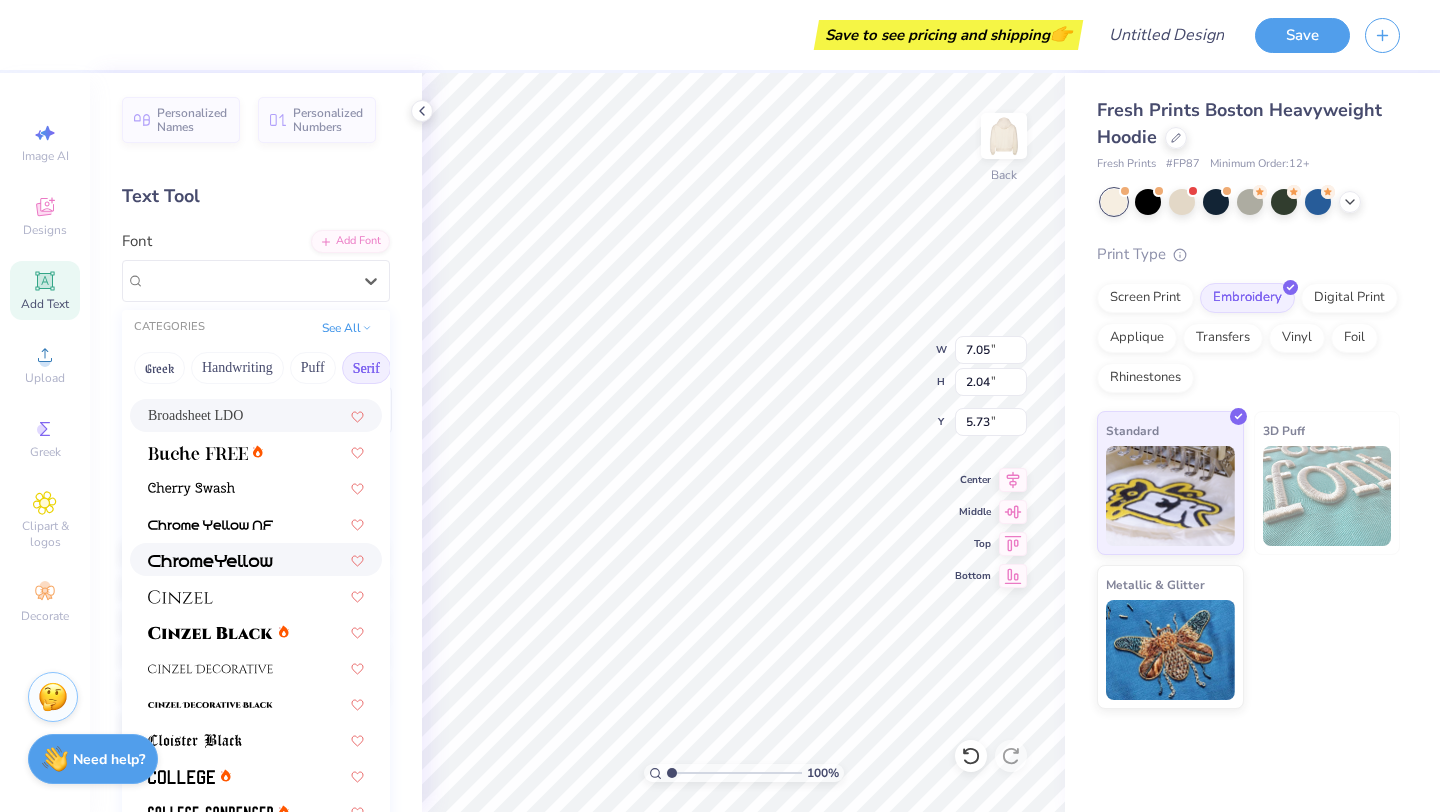 scroll, scrollTop: 239, scrollLeft: 0, axis: vertical 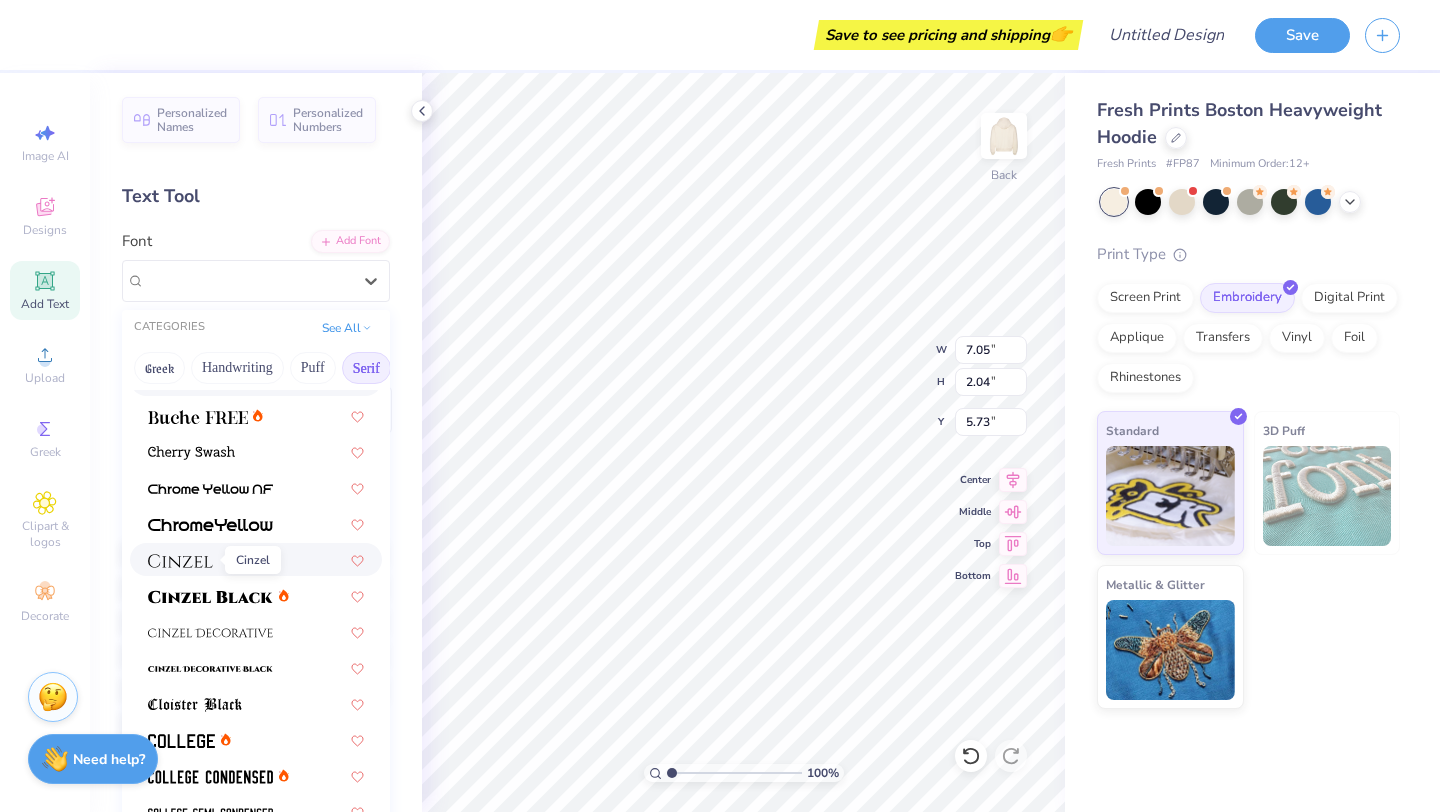 click at bounding box center [180, 561] 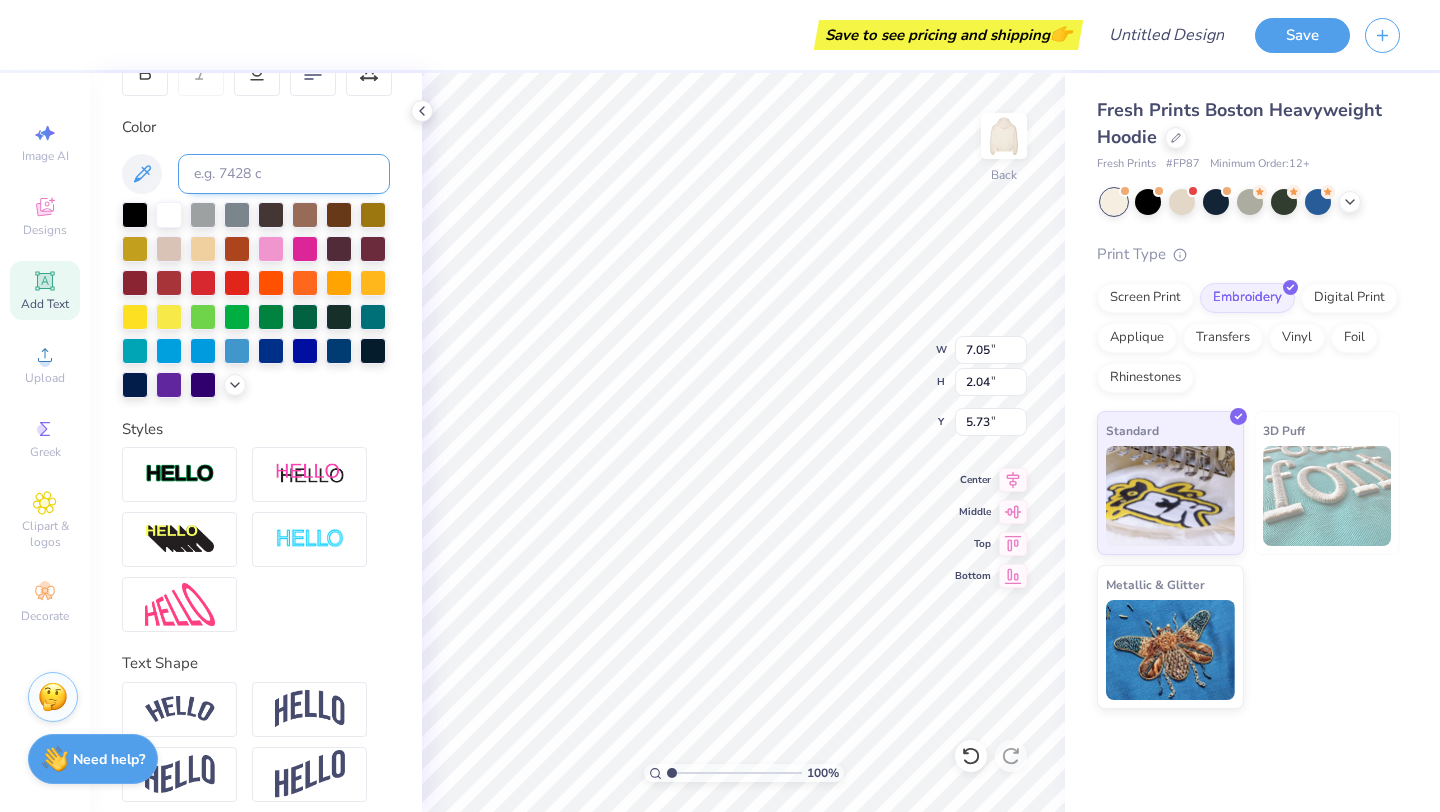 scroll, scrollTop: 350, scrollLeft: 0, axis: vertical 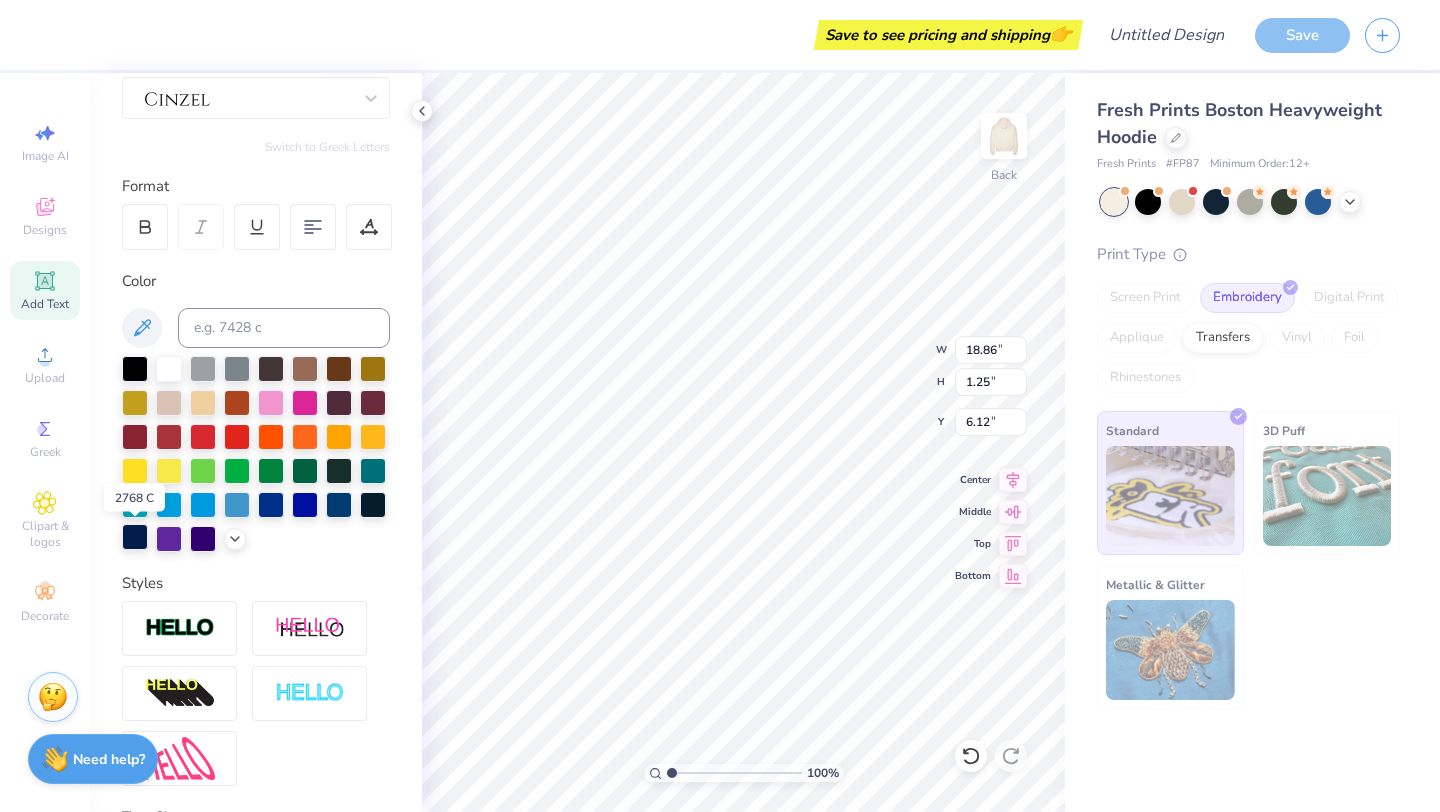 click at bounding box center [135, 537] 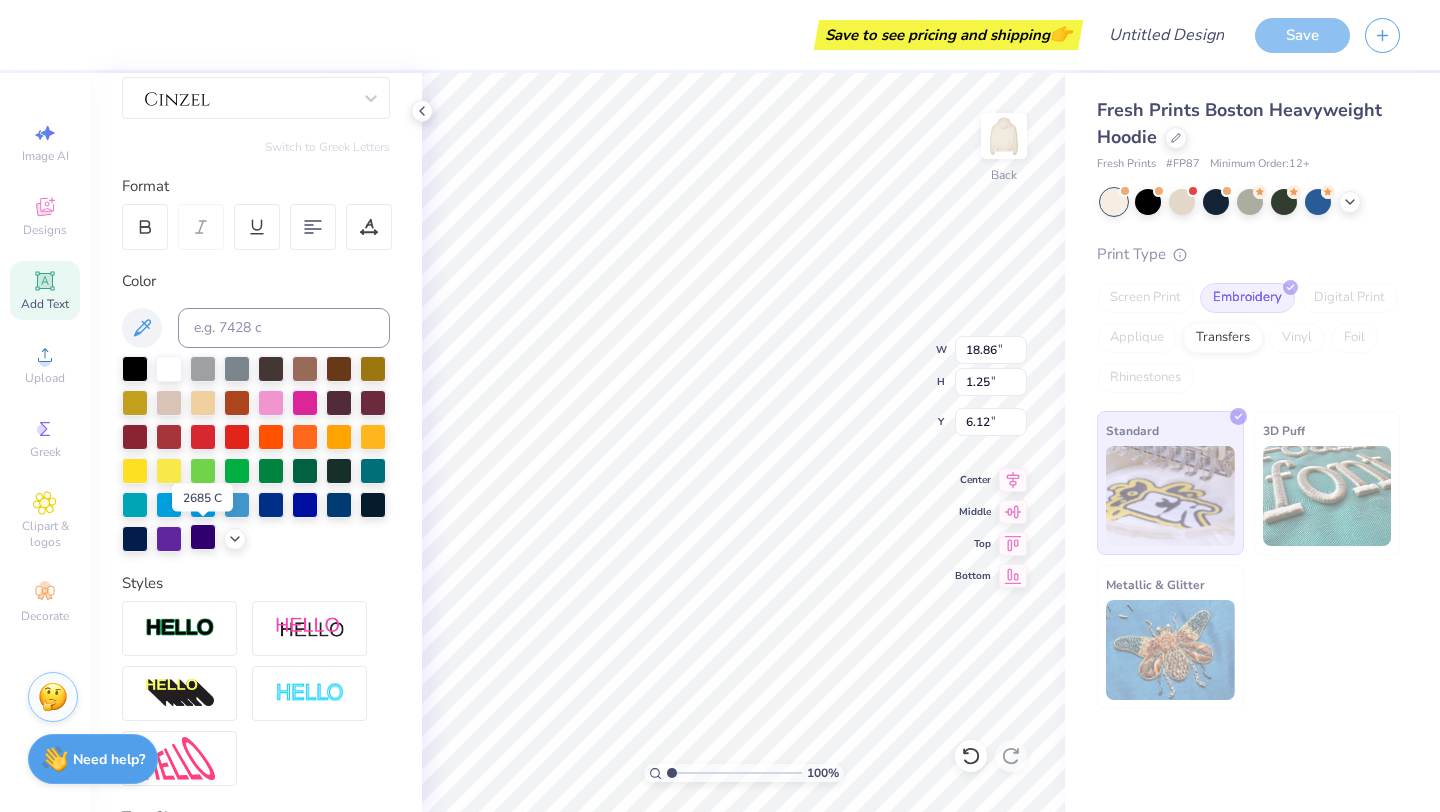 click at bounding box center (203, 537) 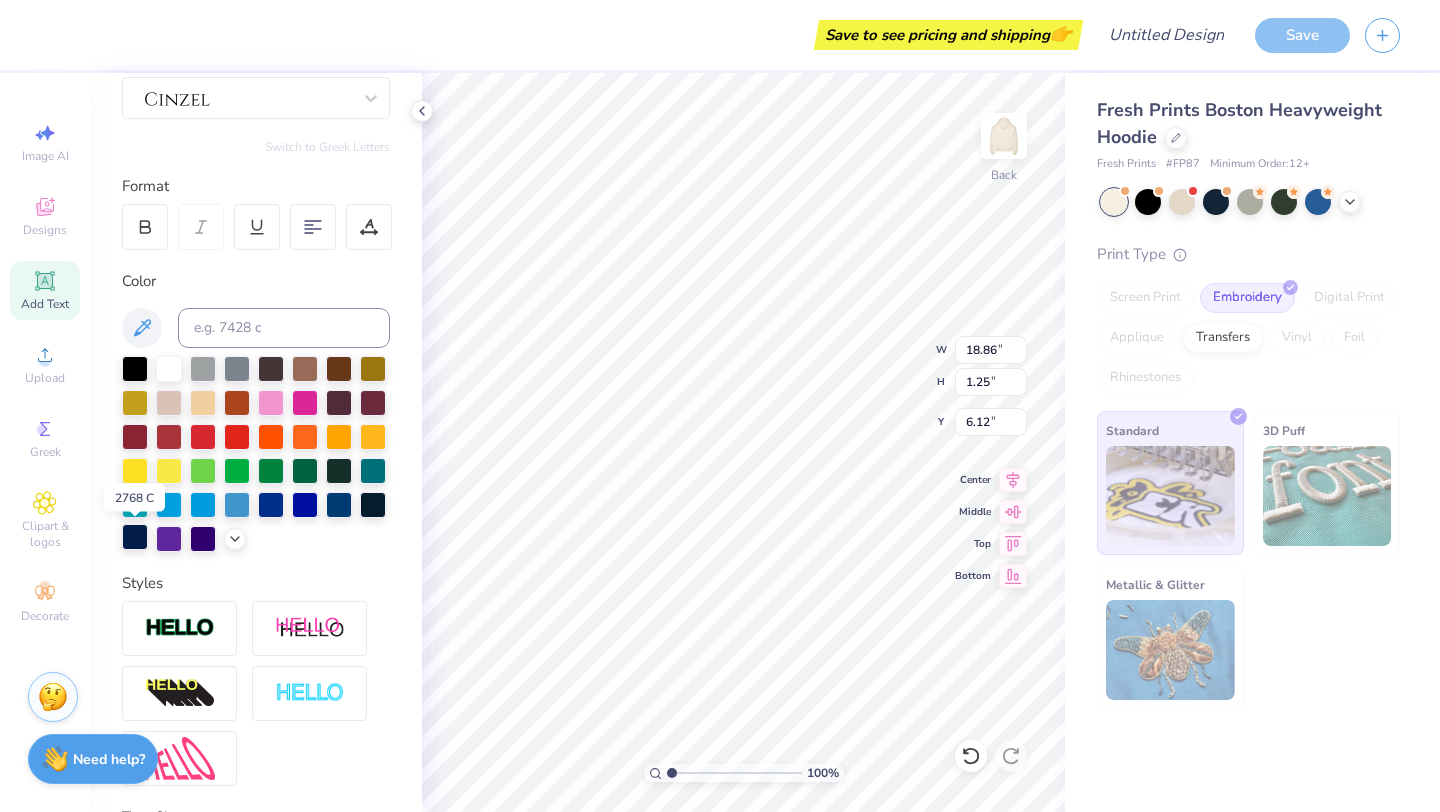 click at bounding box center (135, 537) 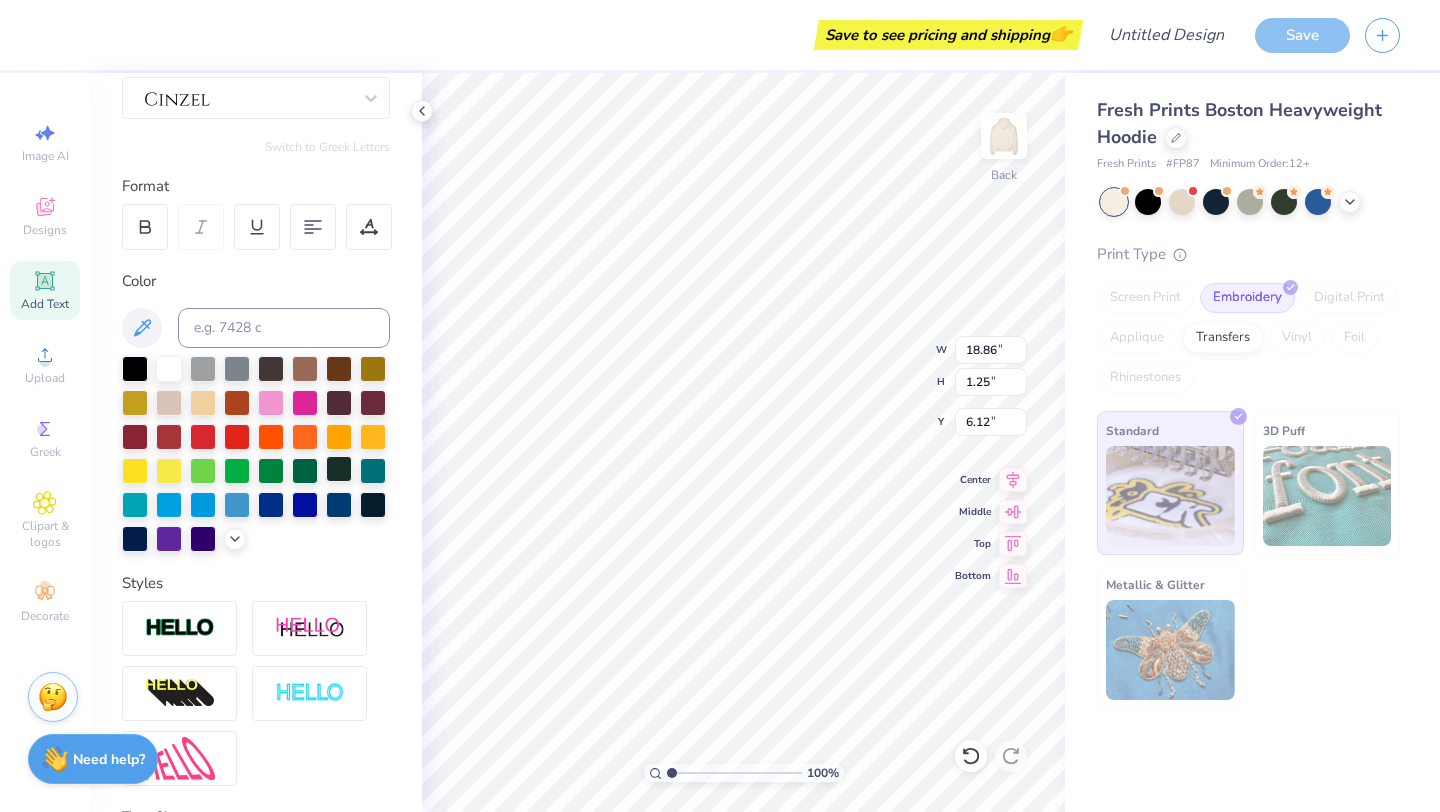 click at bounding box center [339, 469] 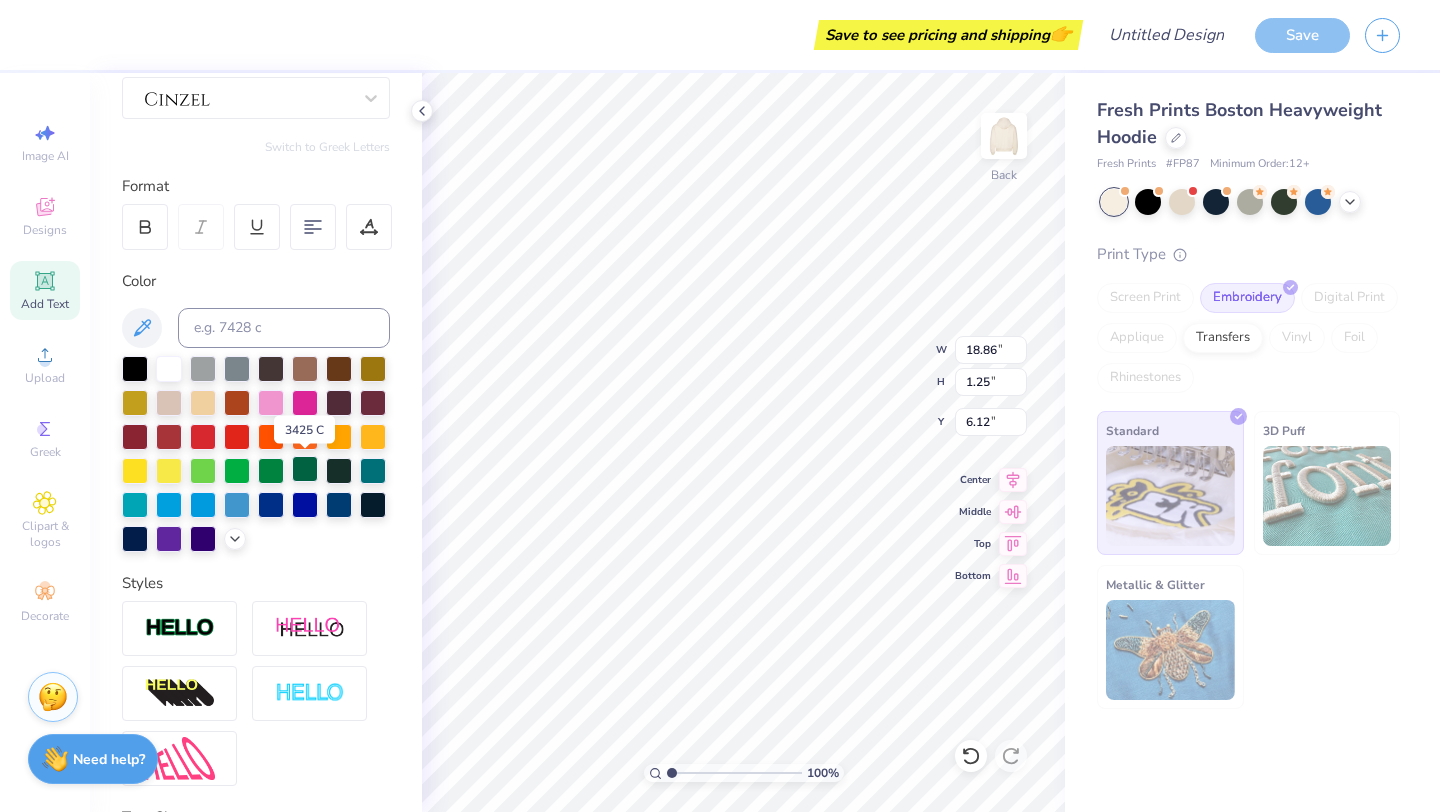 click at bounding box center [305, 469] 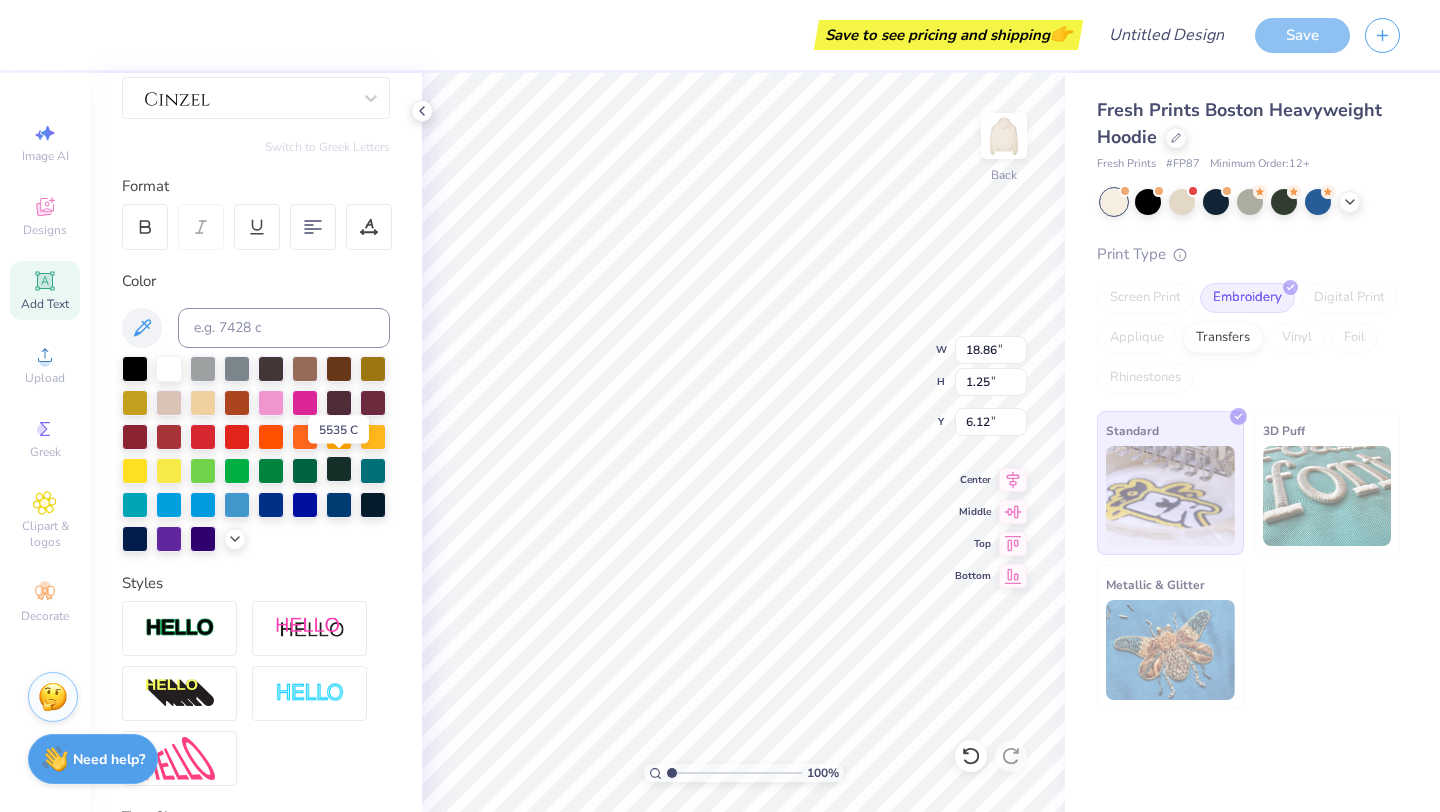 click at bounding box center (339, 469) 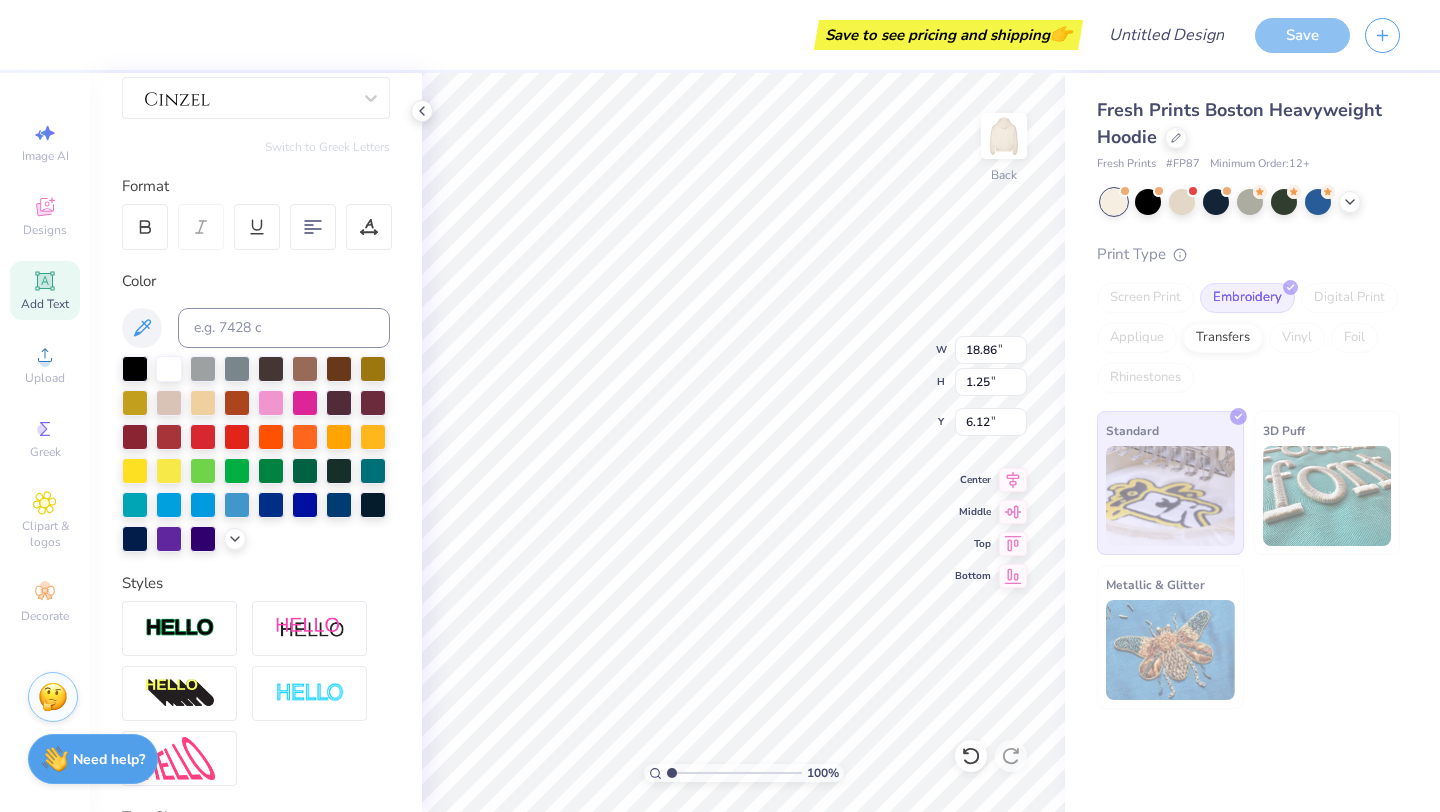 type on "8.65" 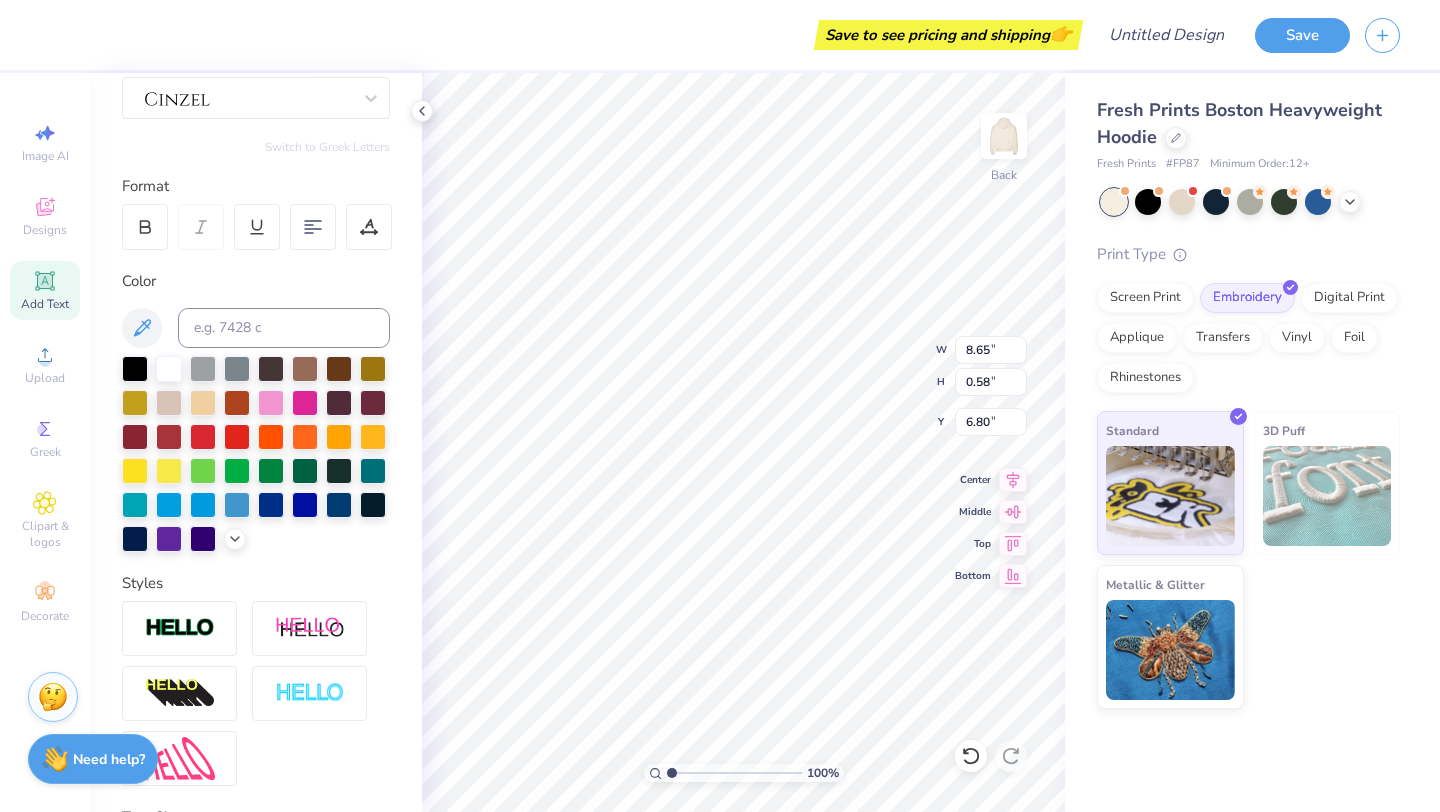 type on "0.63" 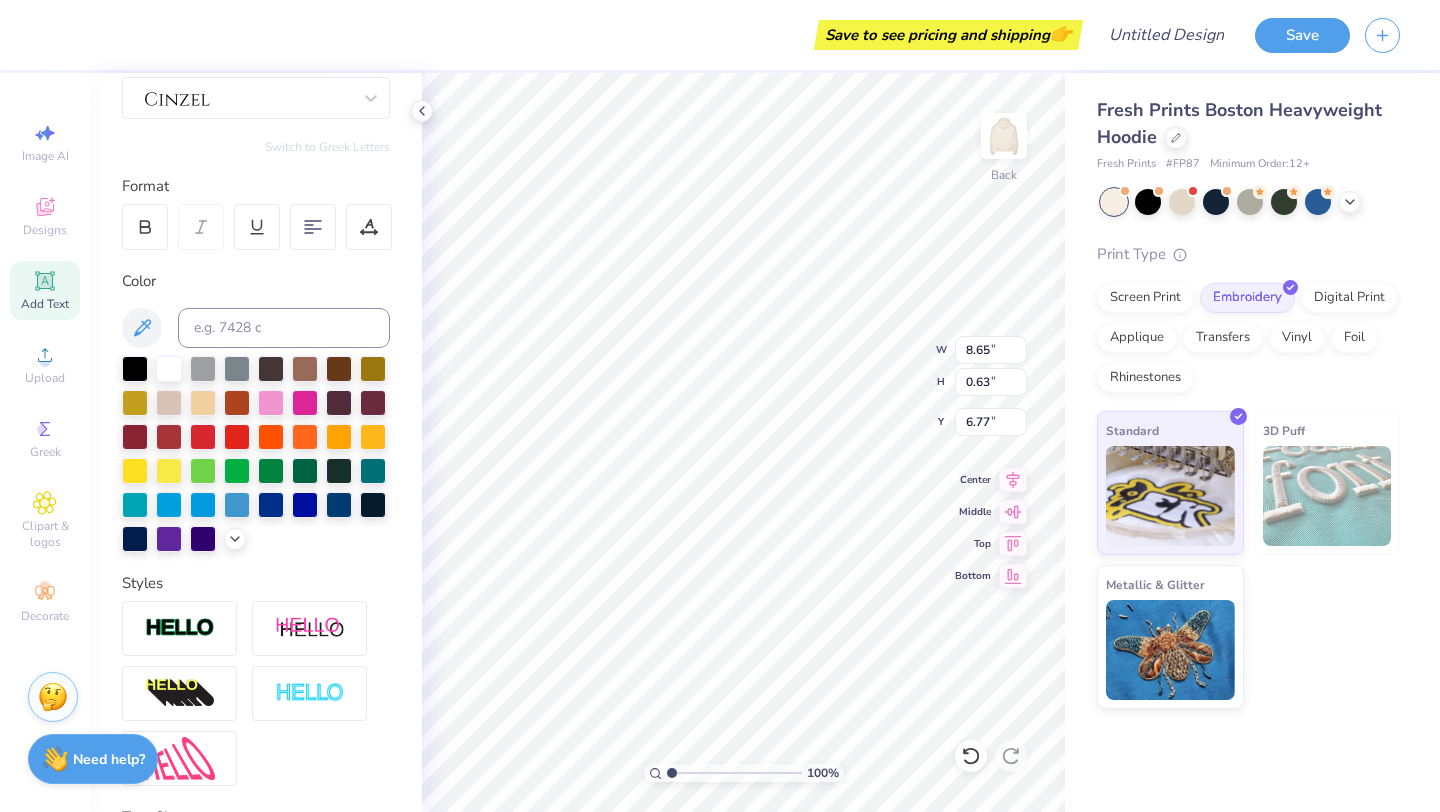 type on "7.00" 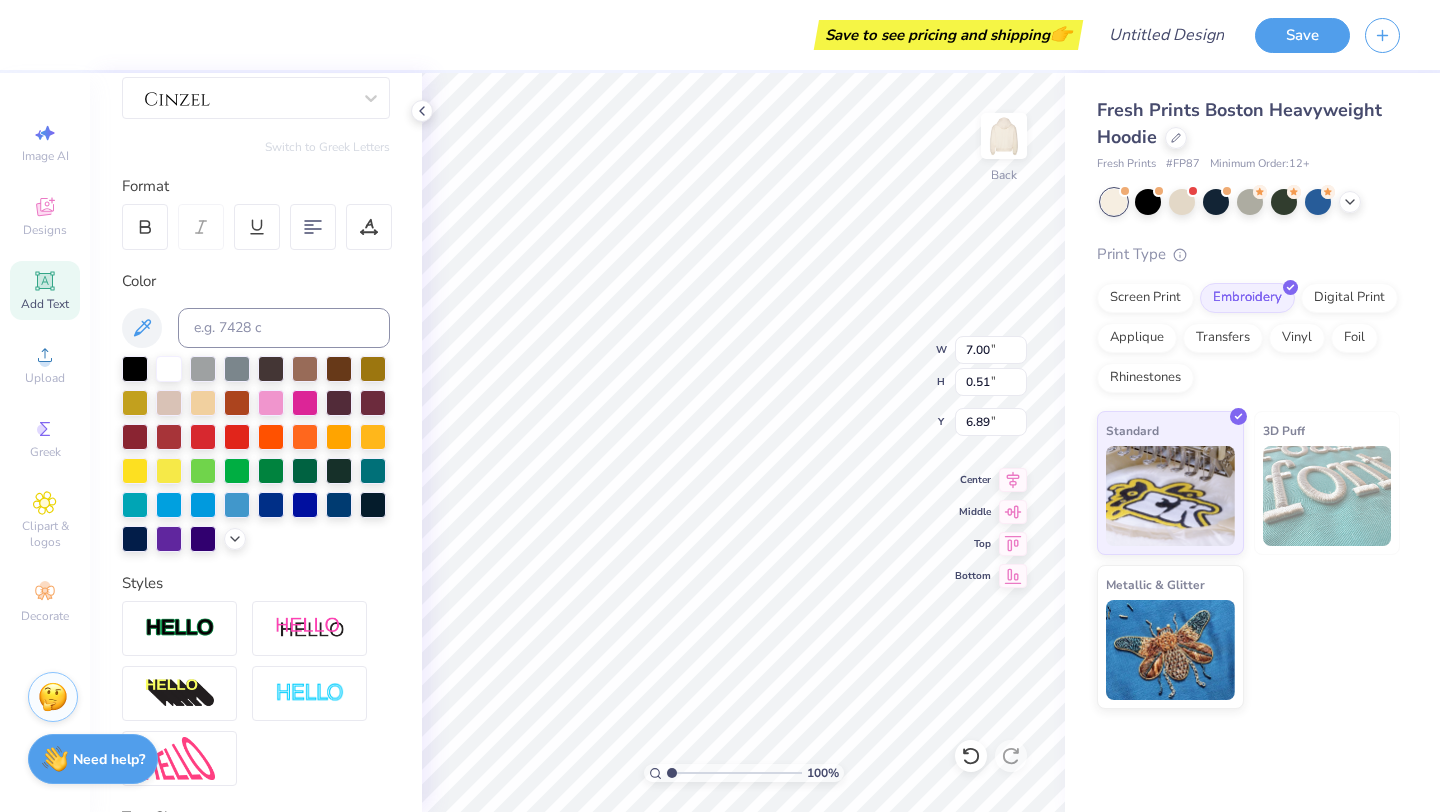 type on "10.60" 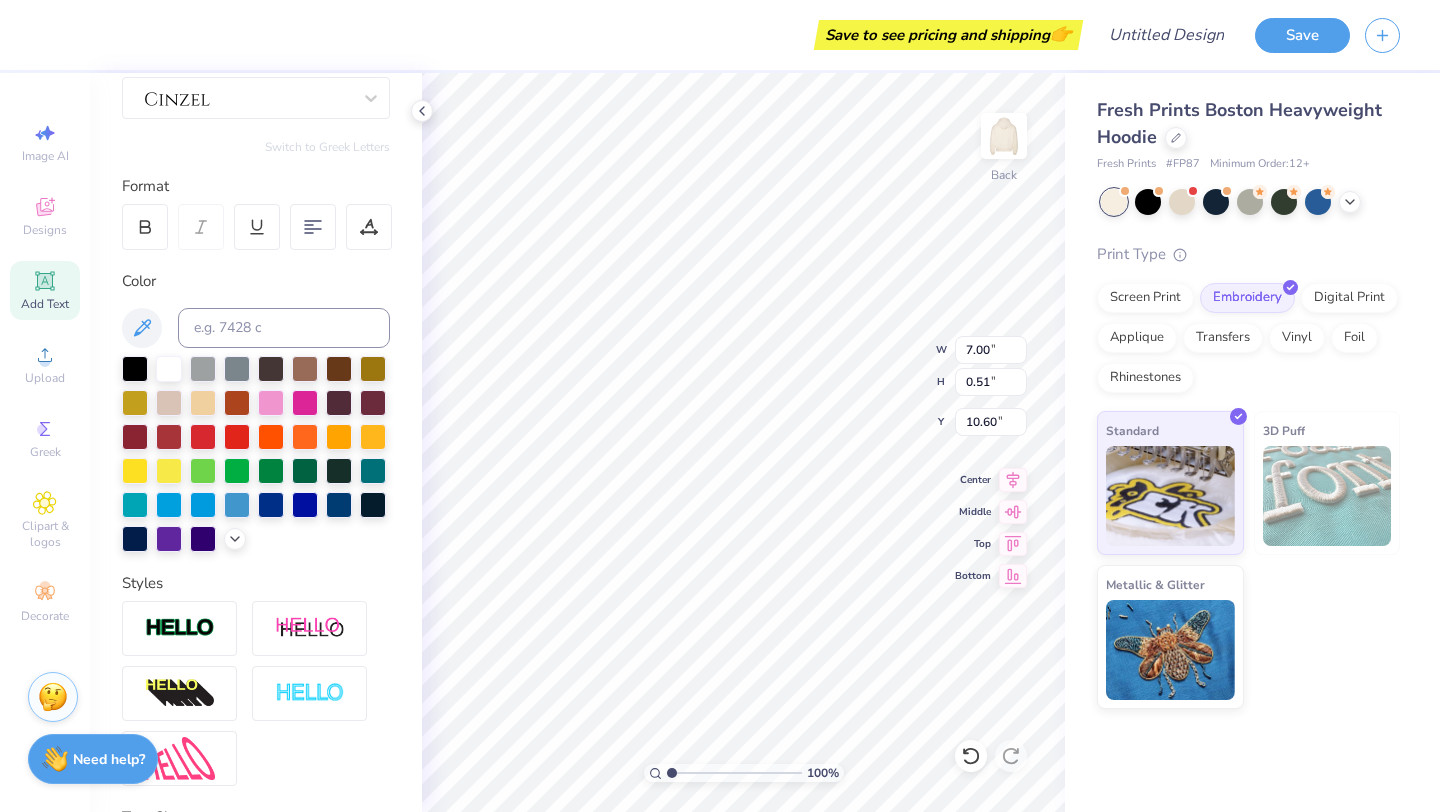 type on "11.01" 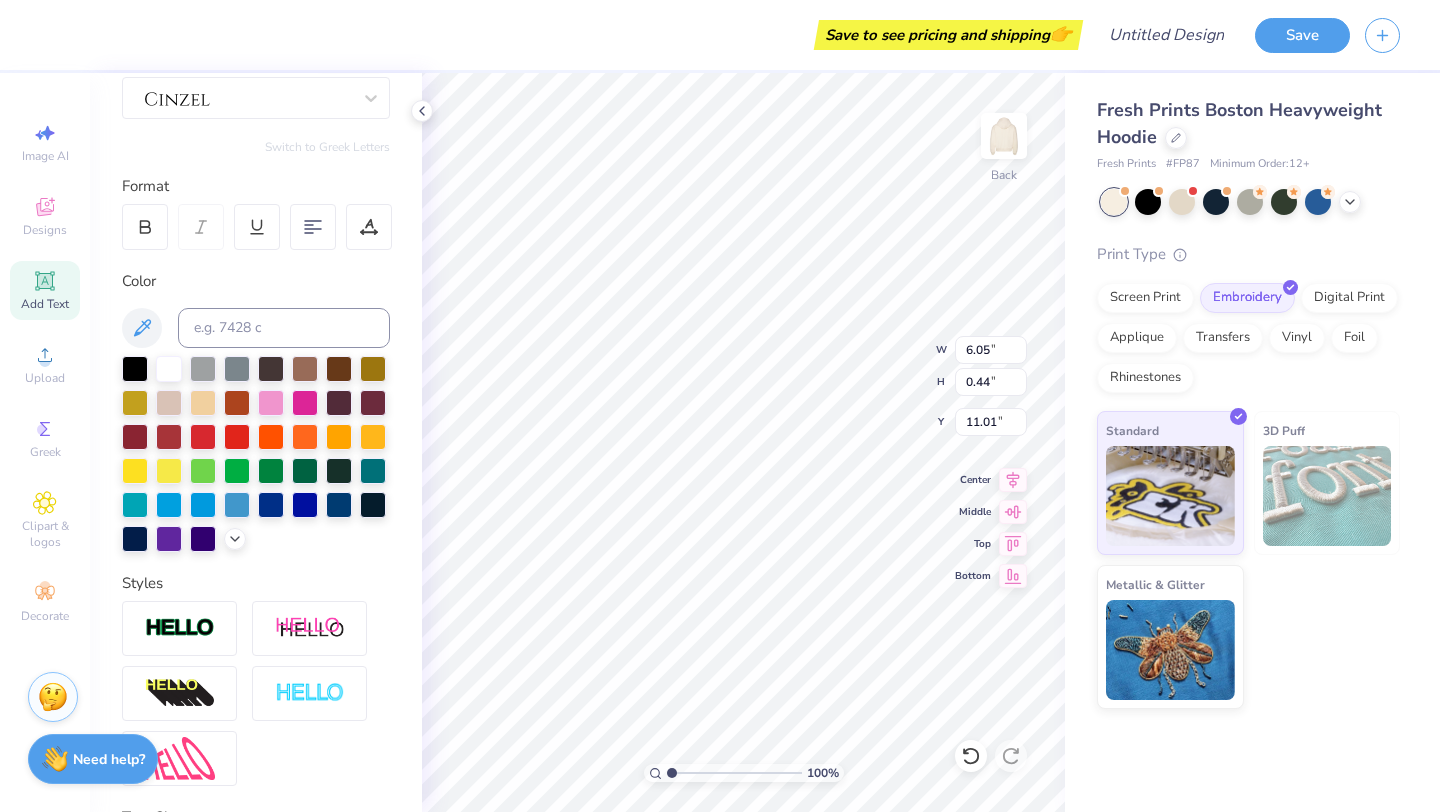 type on "6.05" 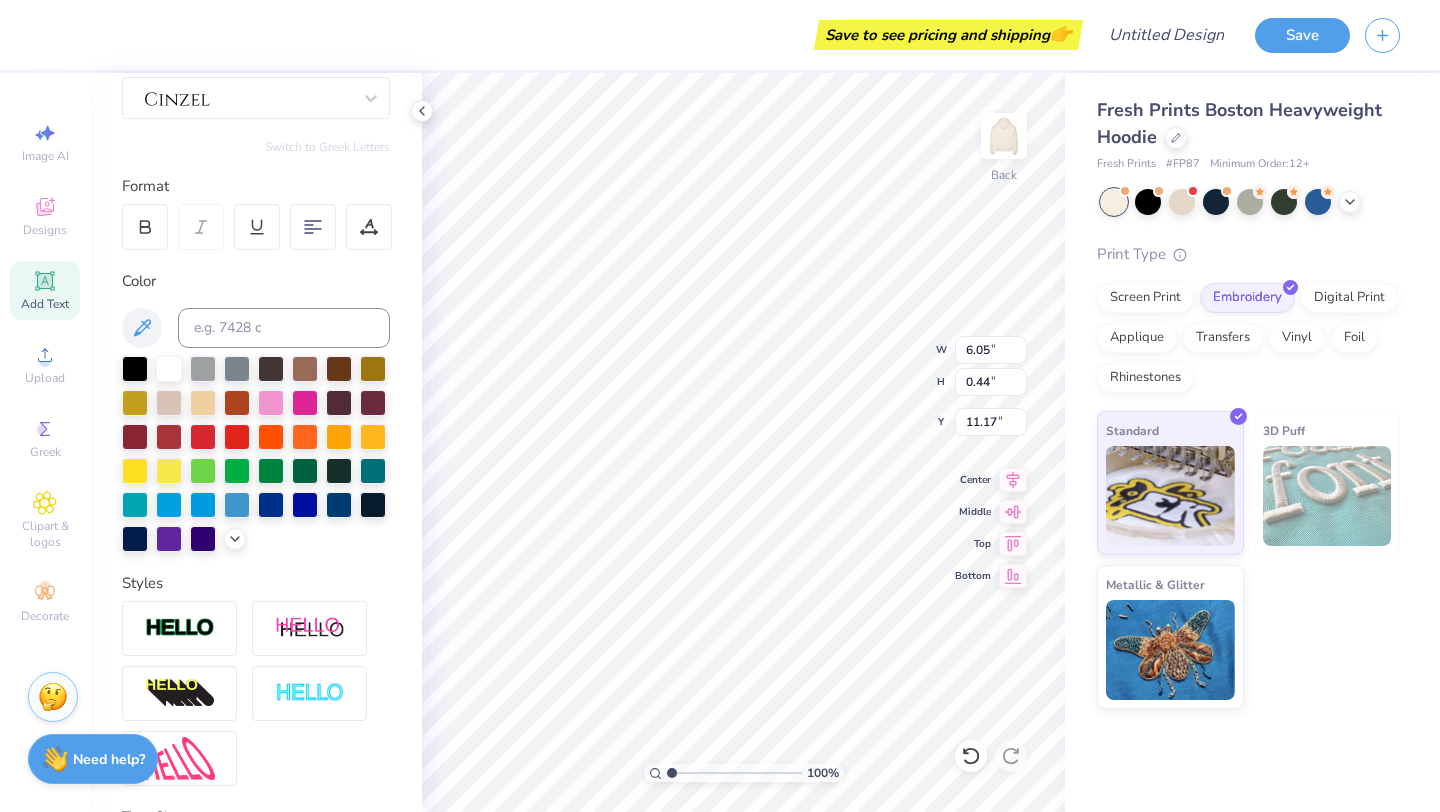 type on "11.17" 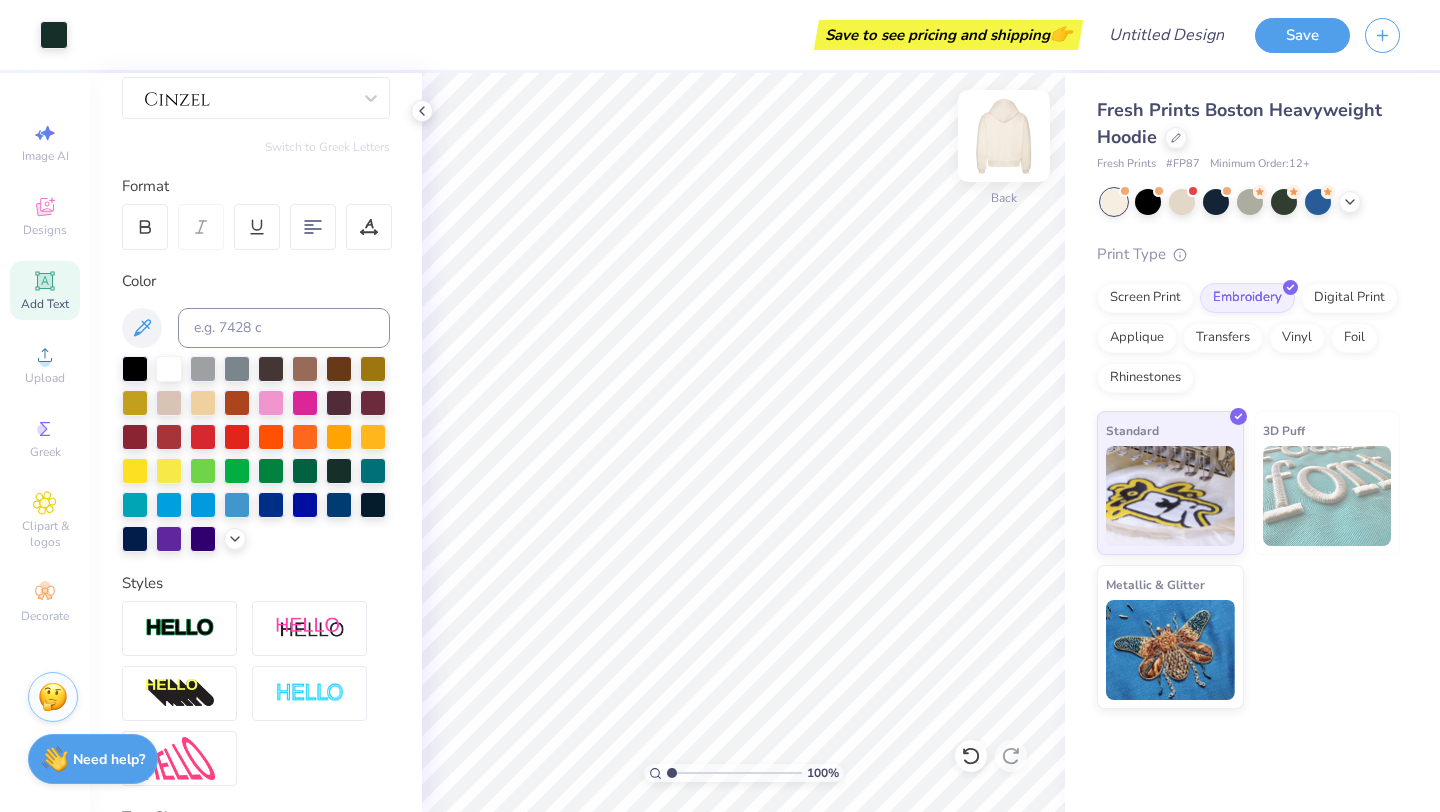 click at bounding box center (1004, 136) 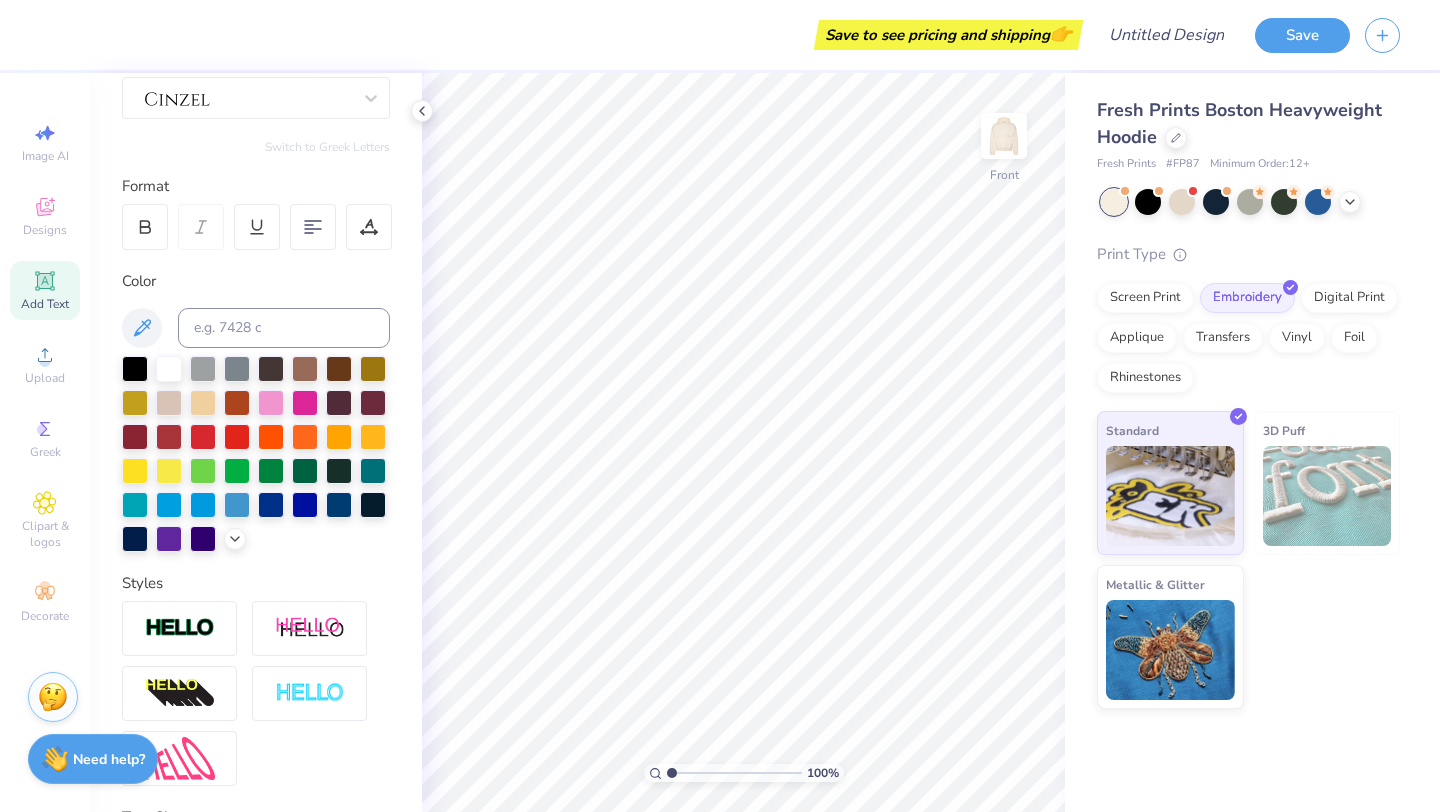 click on "Print Type" at bounding box center [1248, 254] 